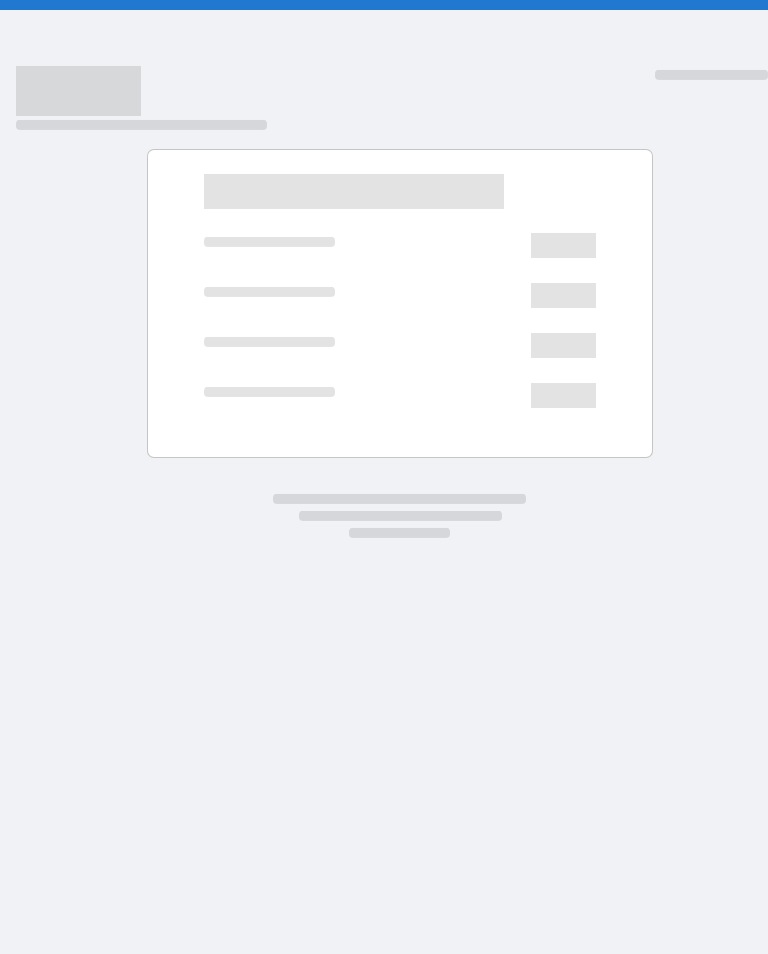 scroll, scrollTop: 0, scrollLeft: 0, axis: both 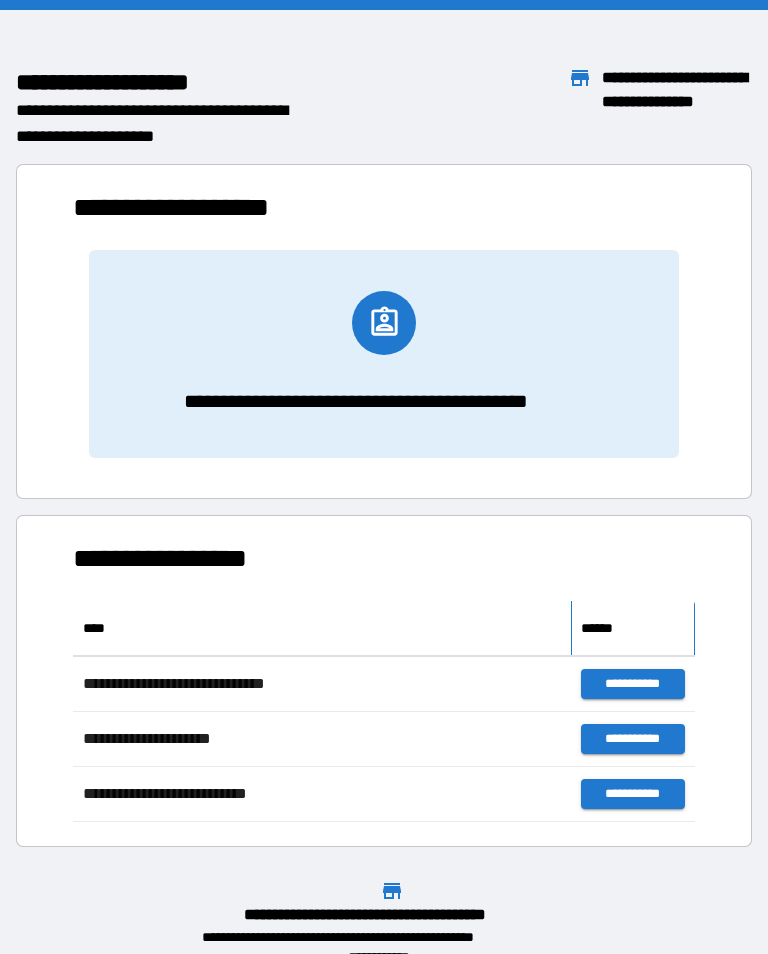 click on "******" at bounding box center (633, 628) 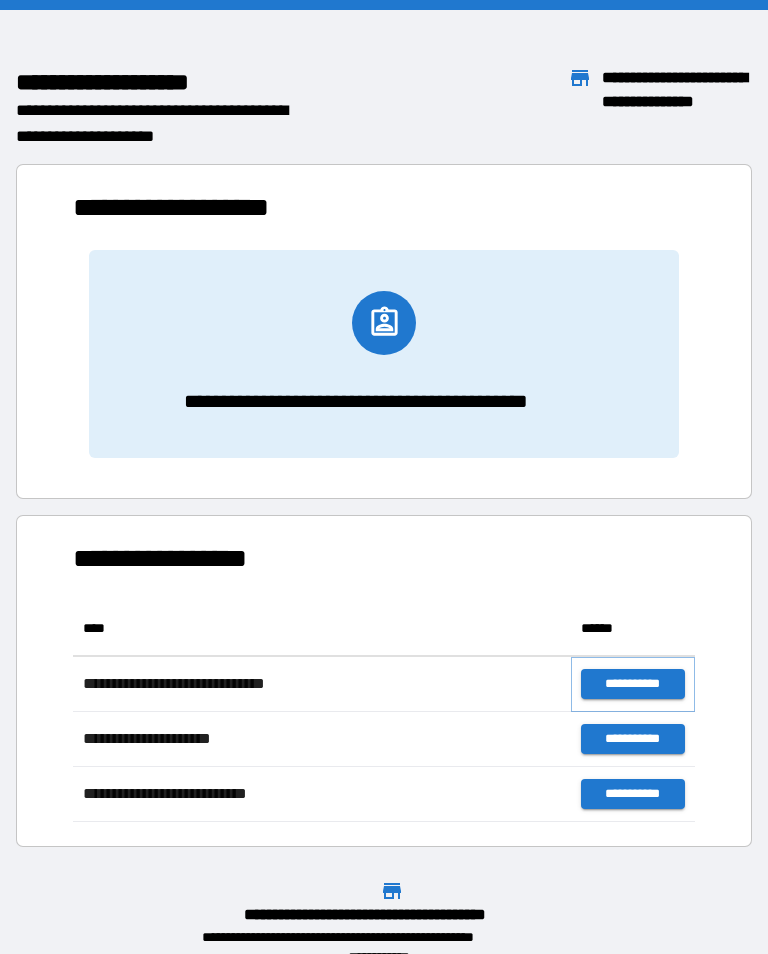 click on "**********" at bounding box center (633, 684) 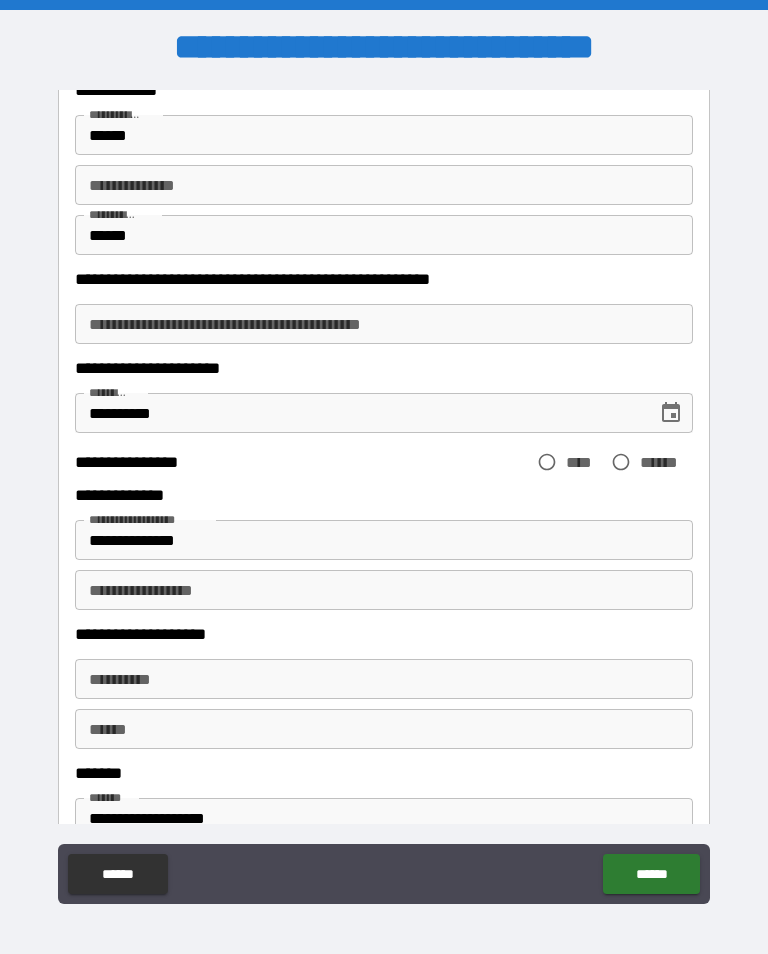 scroll, scrollTop: 72, scrollLeft: 0, axis: vertical 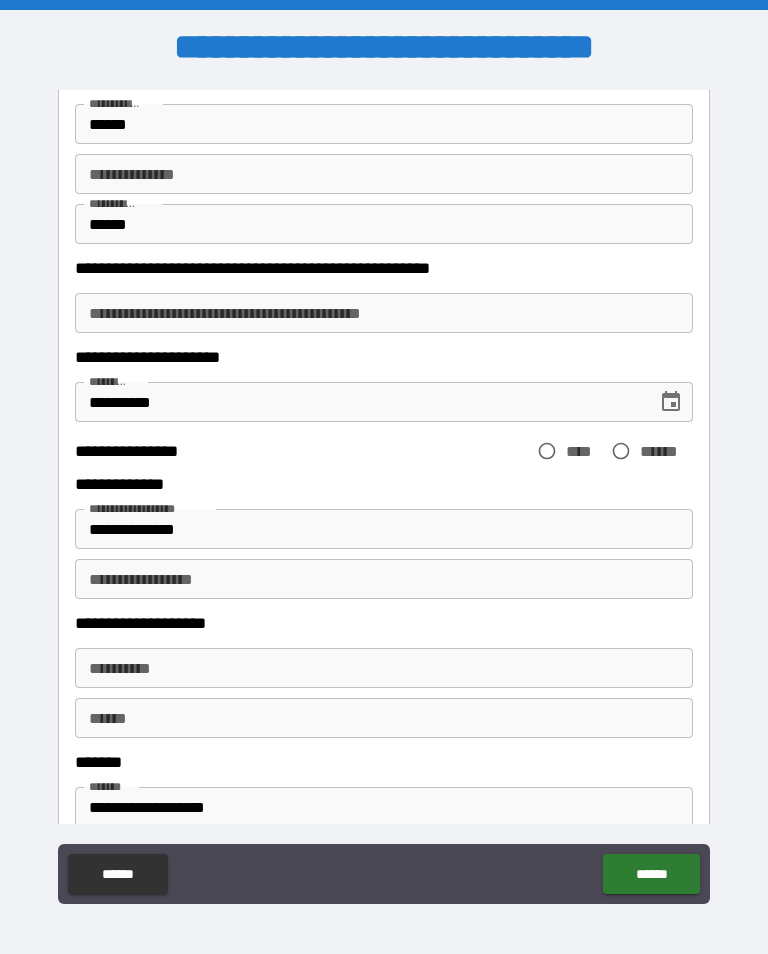 click on "**********" at bounding box center (384, 174) 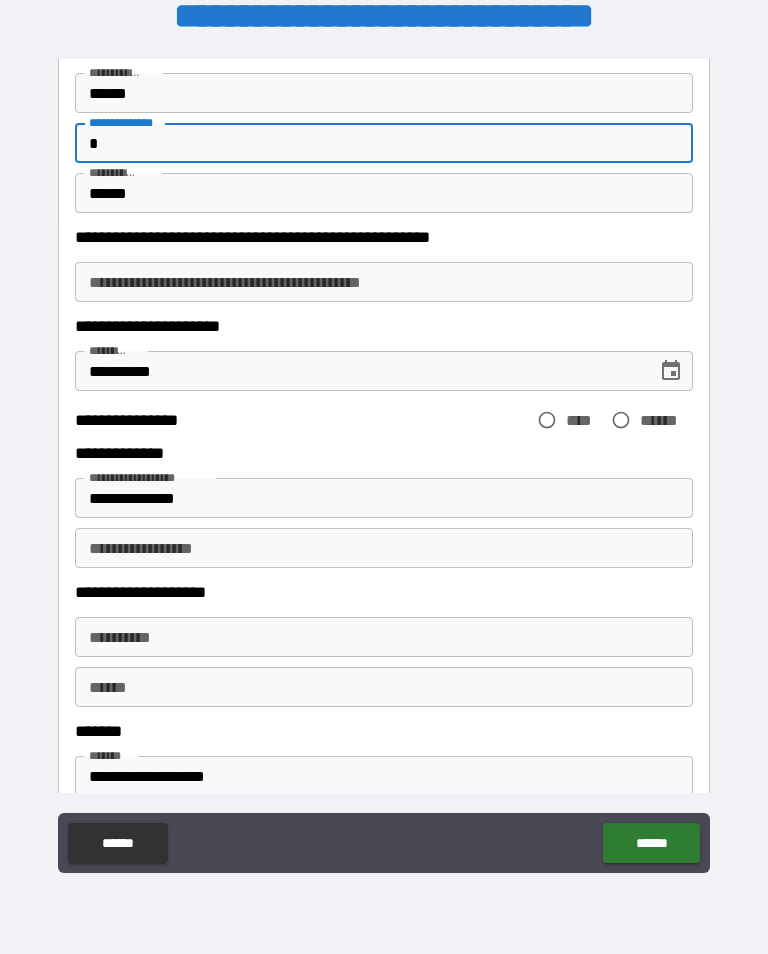 scroll, scrollTop: 273, scrollLeft: 0, axis: vertical 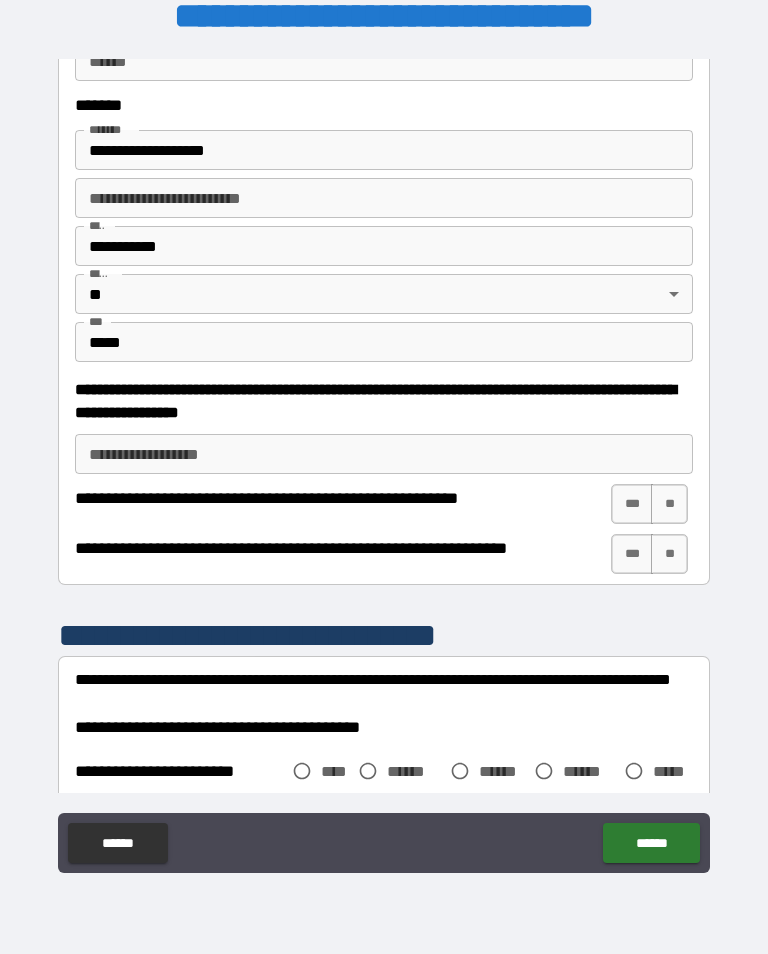 type on "**********" 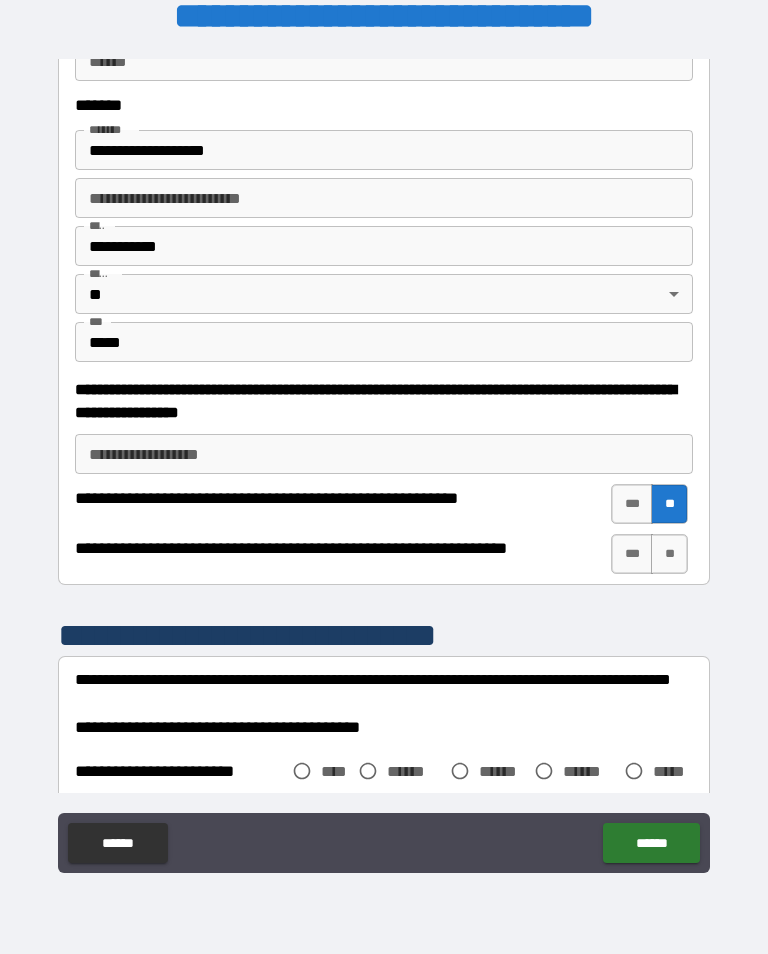scroll, scrollTop: 1, scrollLeft: 0, axis: vertical 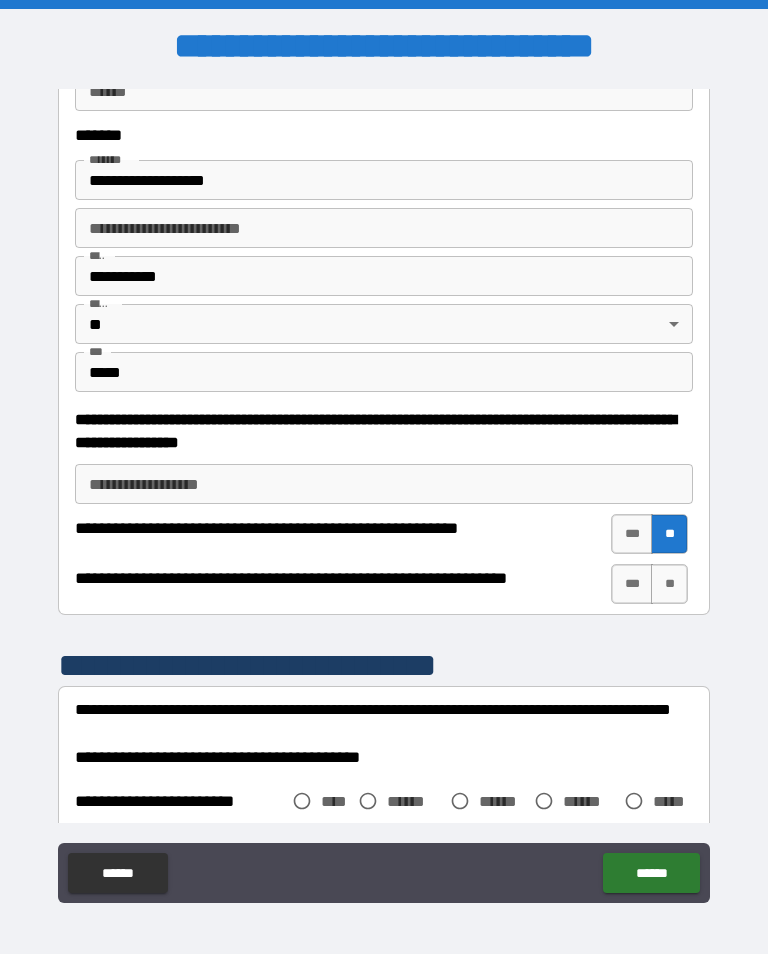 click on "***" at bounding box center [632, 584] 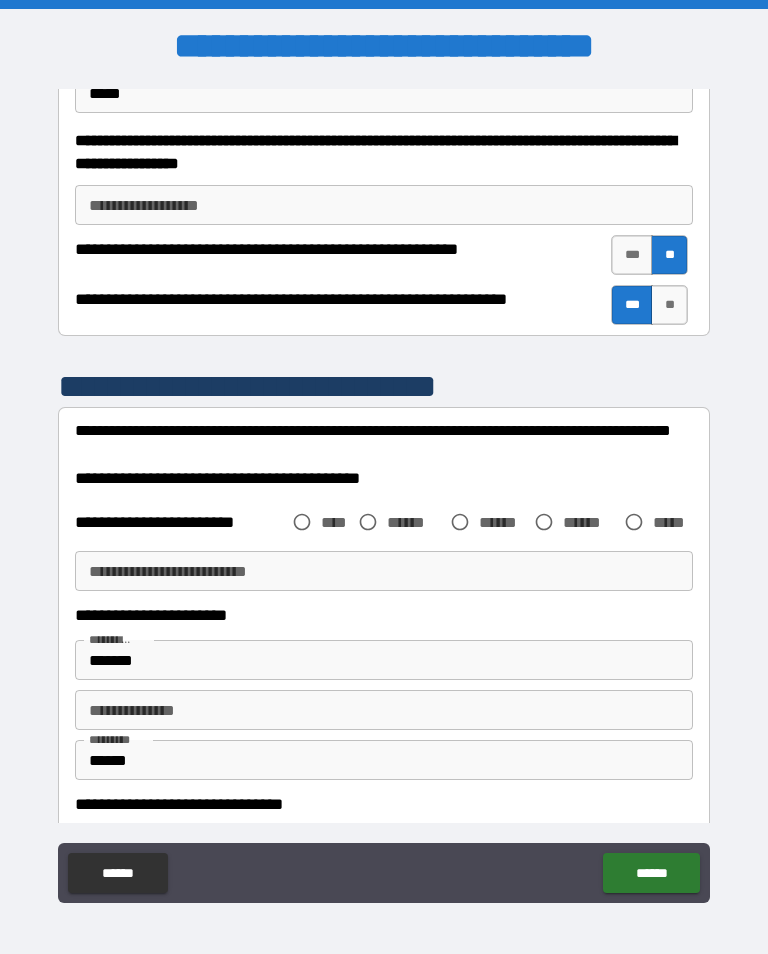 scroll, scrollTop: 981, scrollLeft: 0, axis: vertical 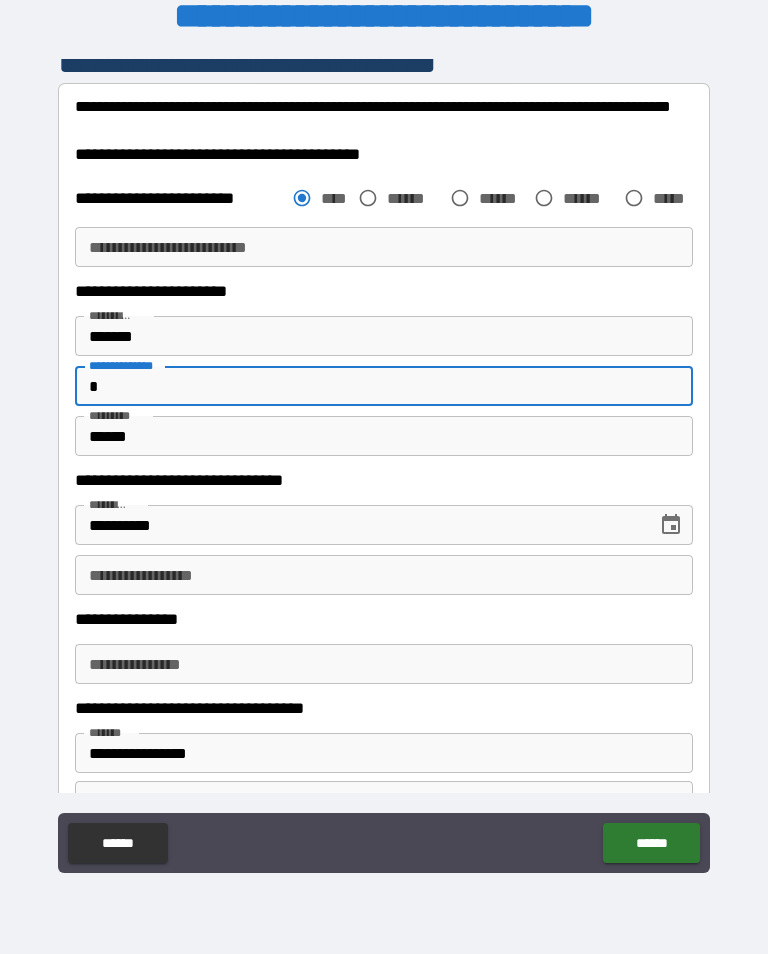 type on "*" 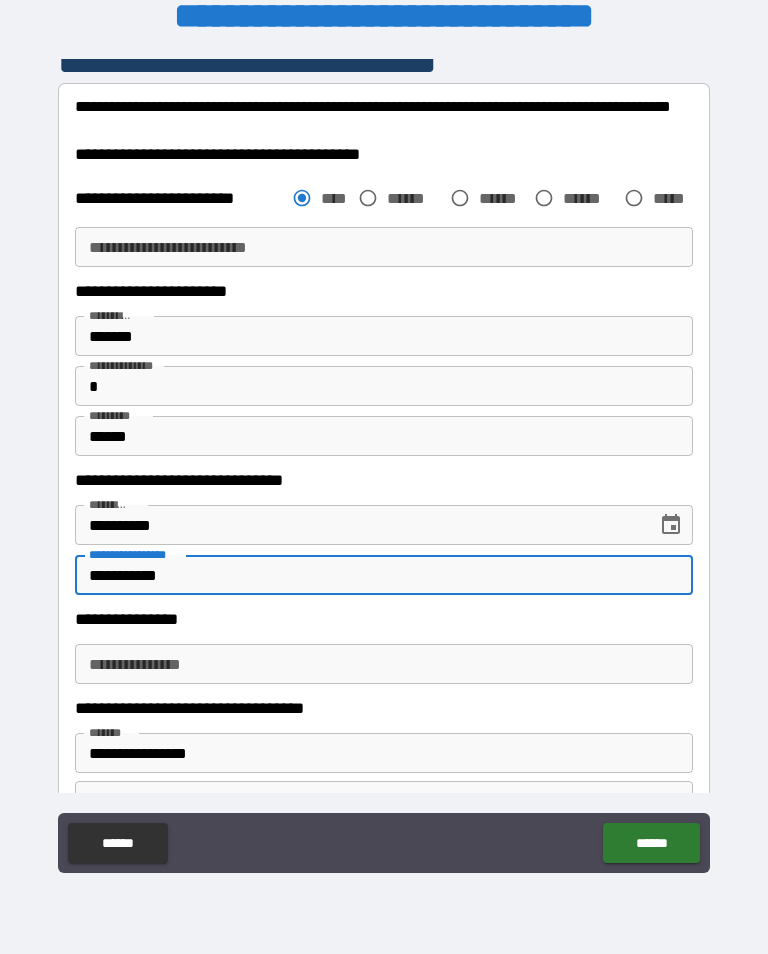 scroll, scrollTop: 314, scrollLeft: 0, axis: vertical 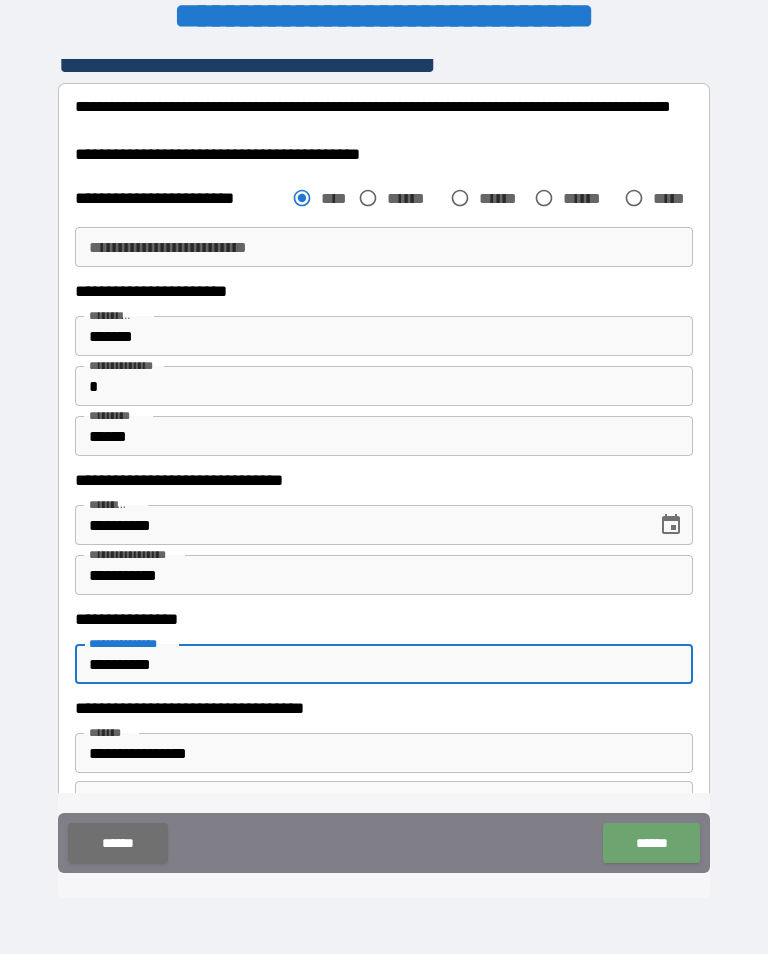 type on "**********" 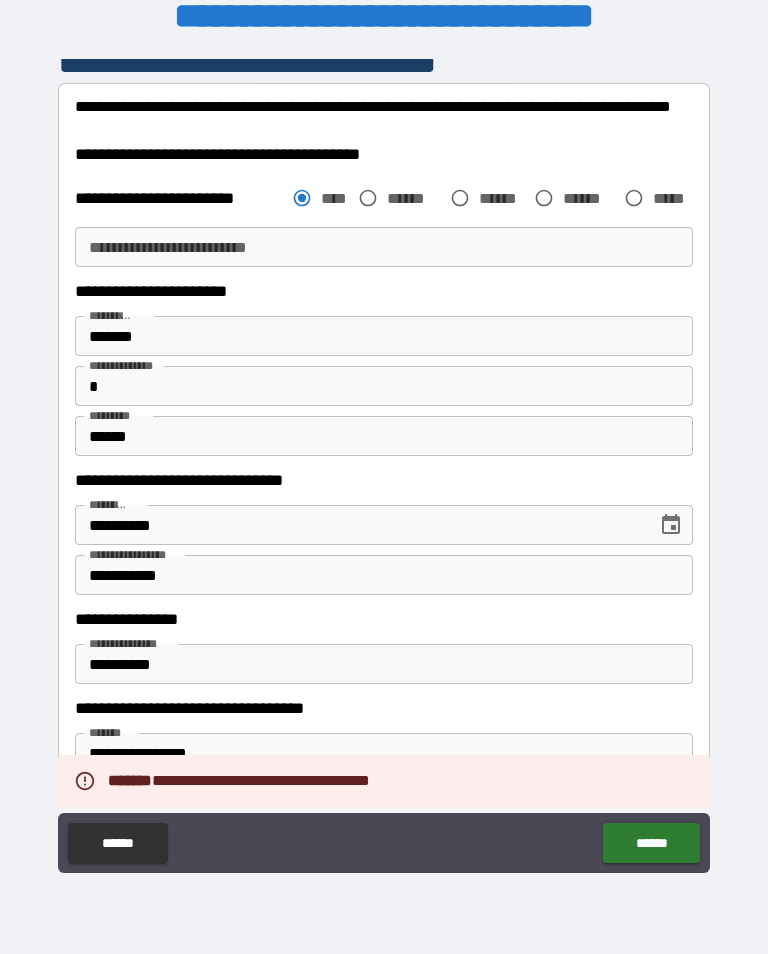 scroll, scrollTop: 1, scrollLeft: 0, axis: vertical 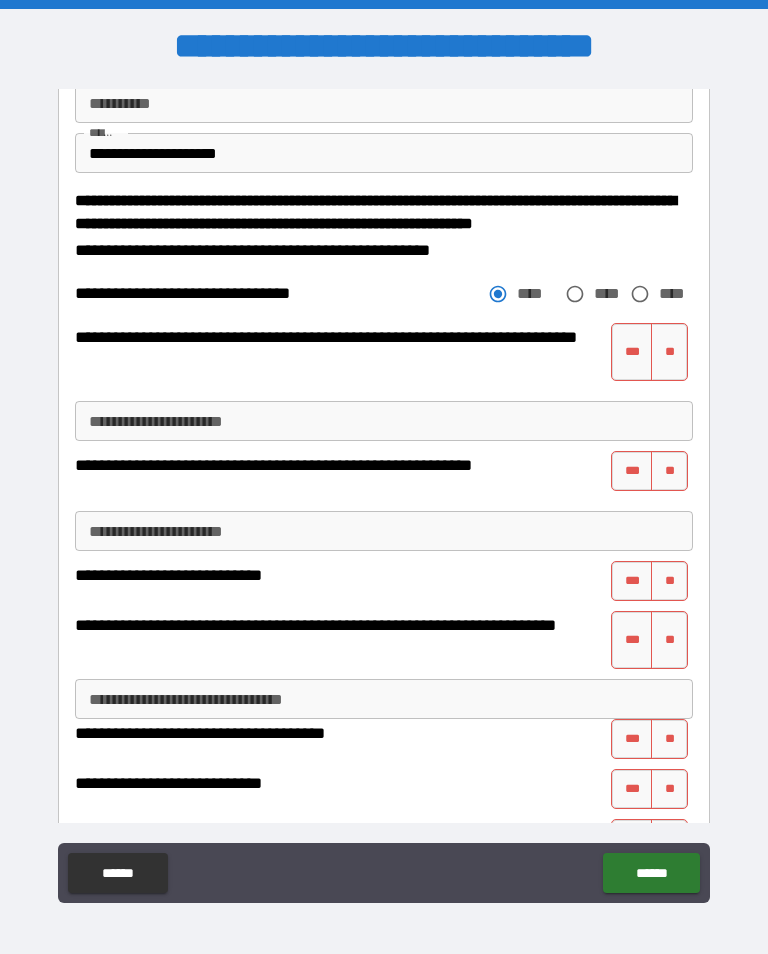 click on "***" at bounding box center (632, 352) 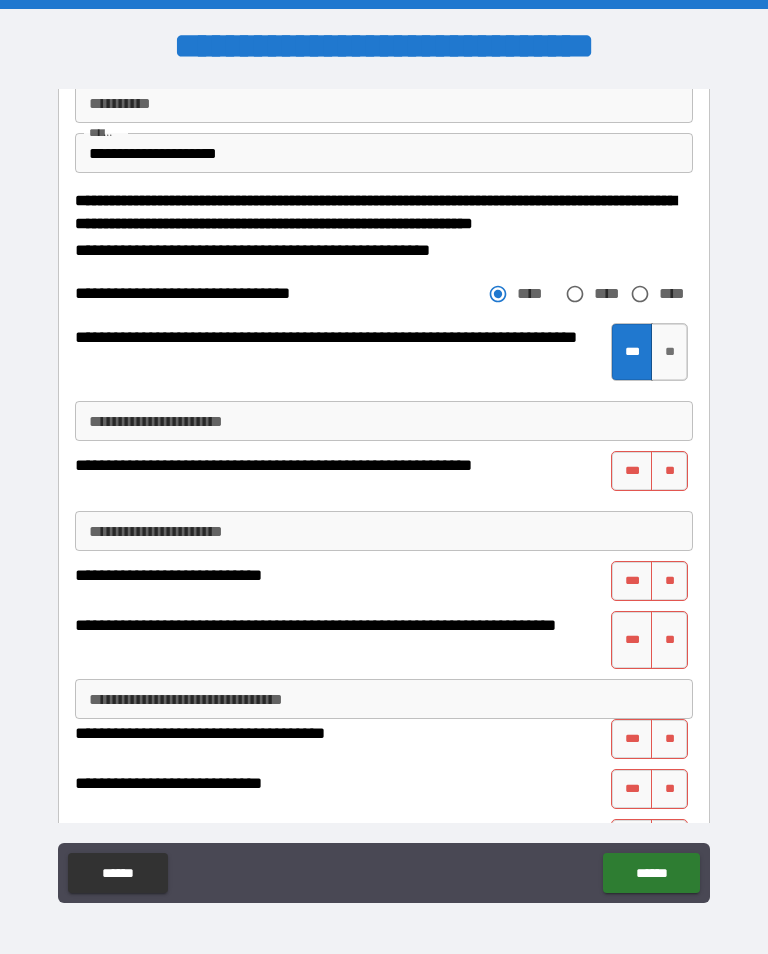 click on "**" at bounding box center (669, 352) 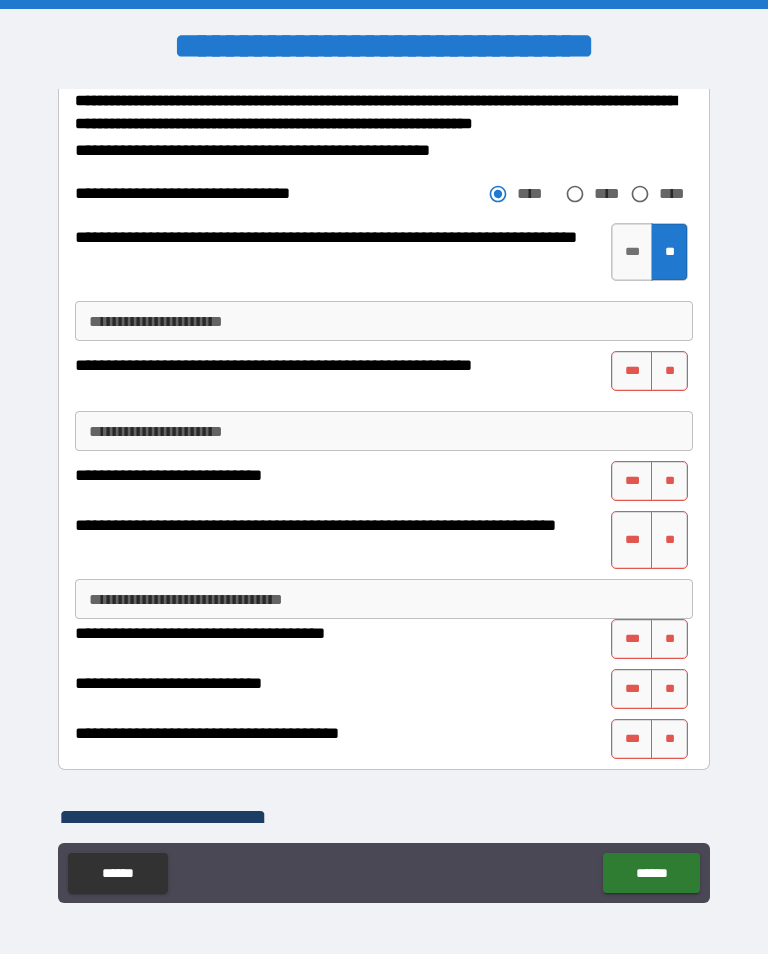 scroll, scrollTop: 2518, scrollLeft: 0, axis: vertical 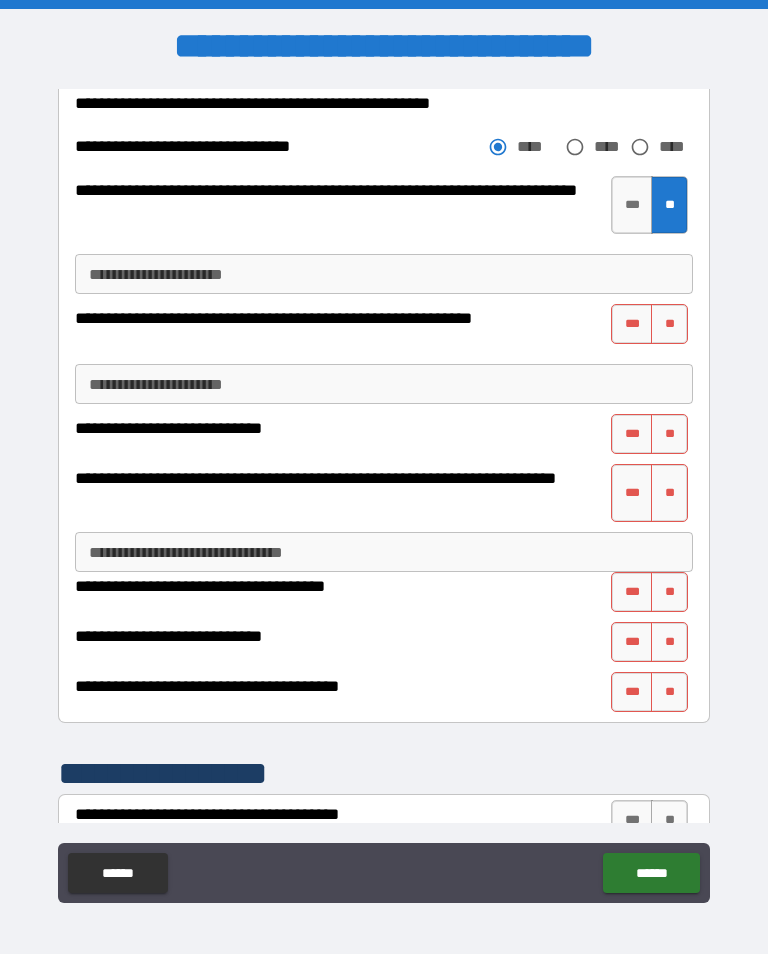 click on "**" at bounding box center (669, 324) 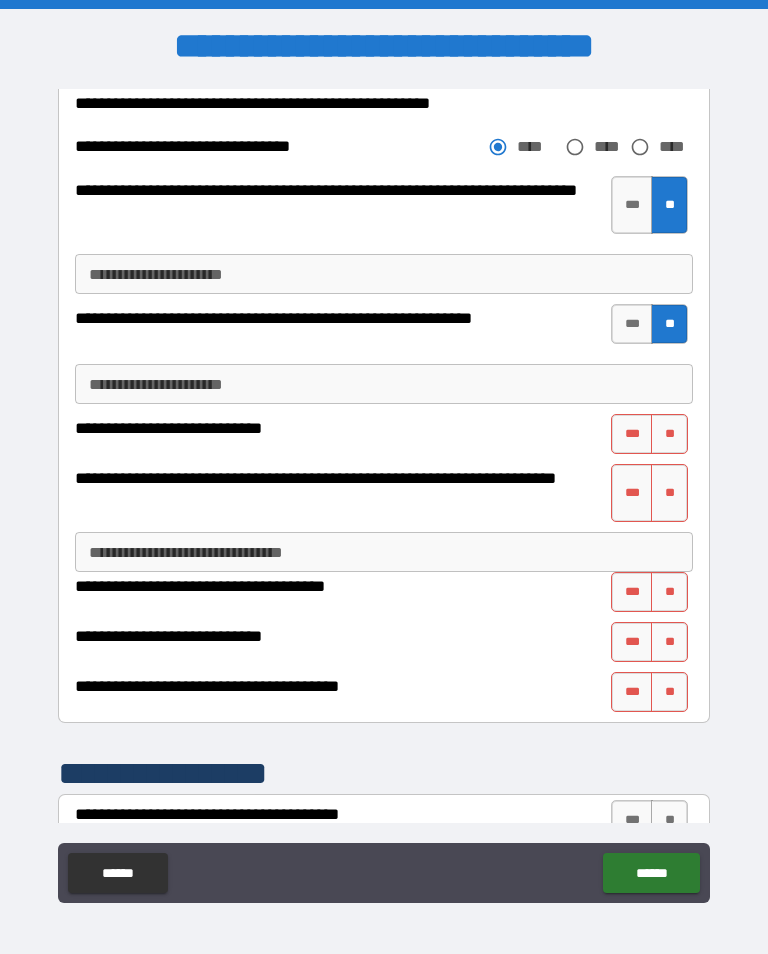 click on "**" at bounding box center [669, 434] 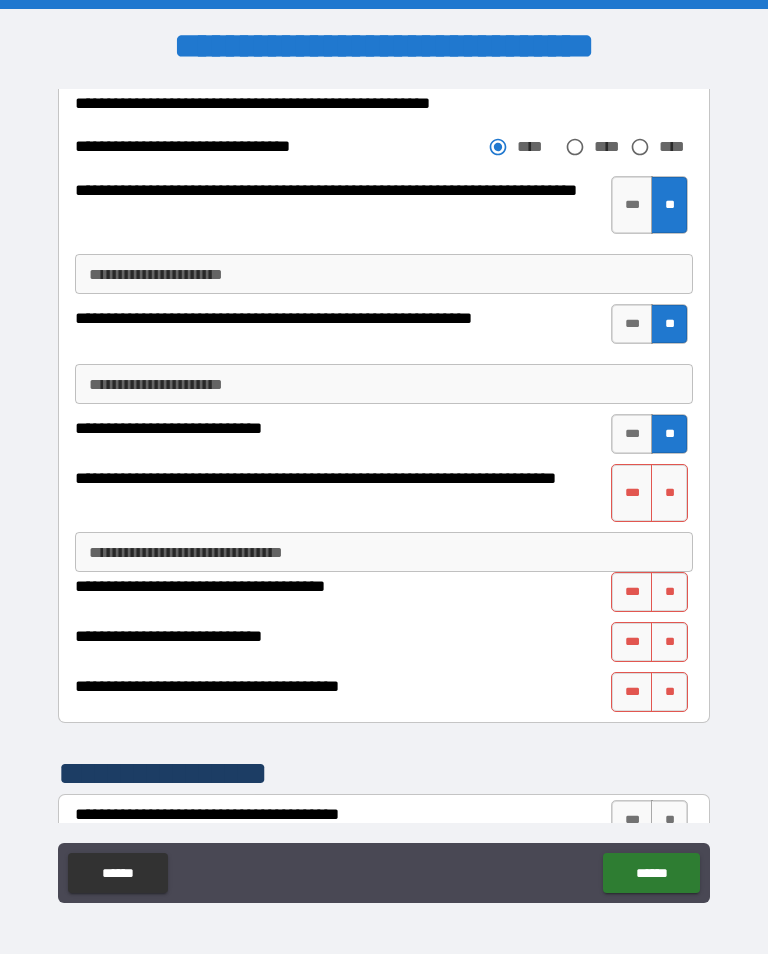 click on "**" at bounding box center [669, 493] 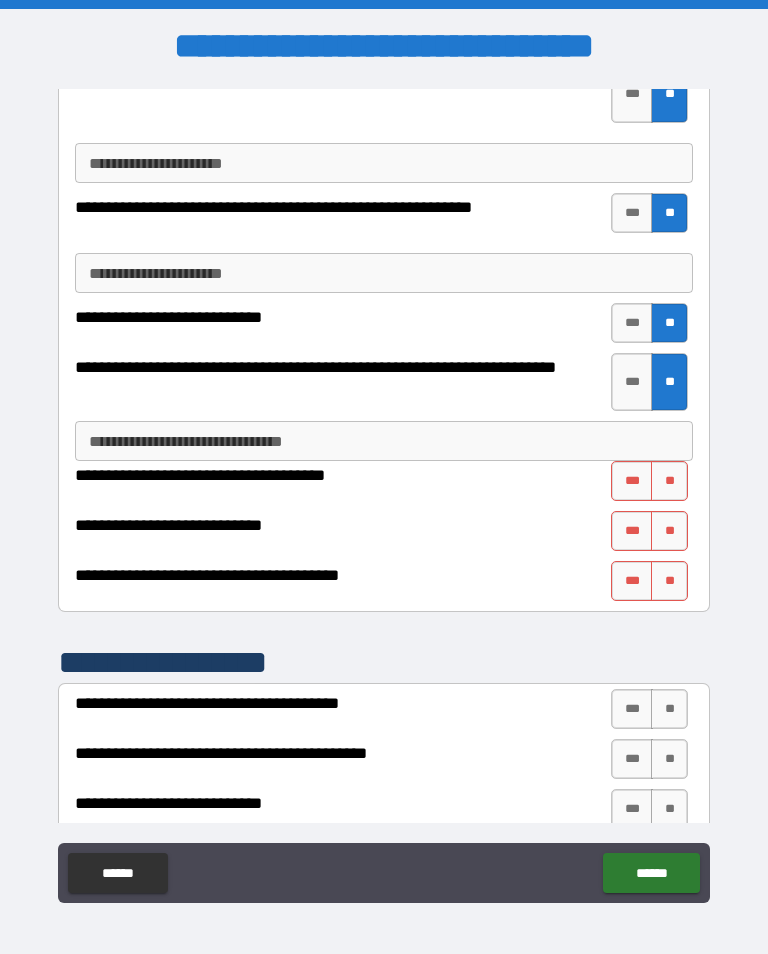 scroll, scrollTop: 2633, scrollLeft: 0, axis: vertical 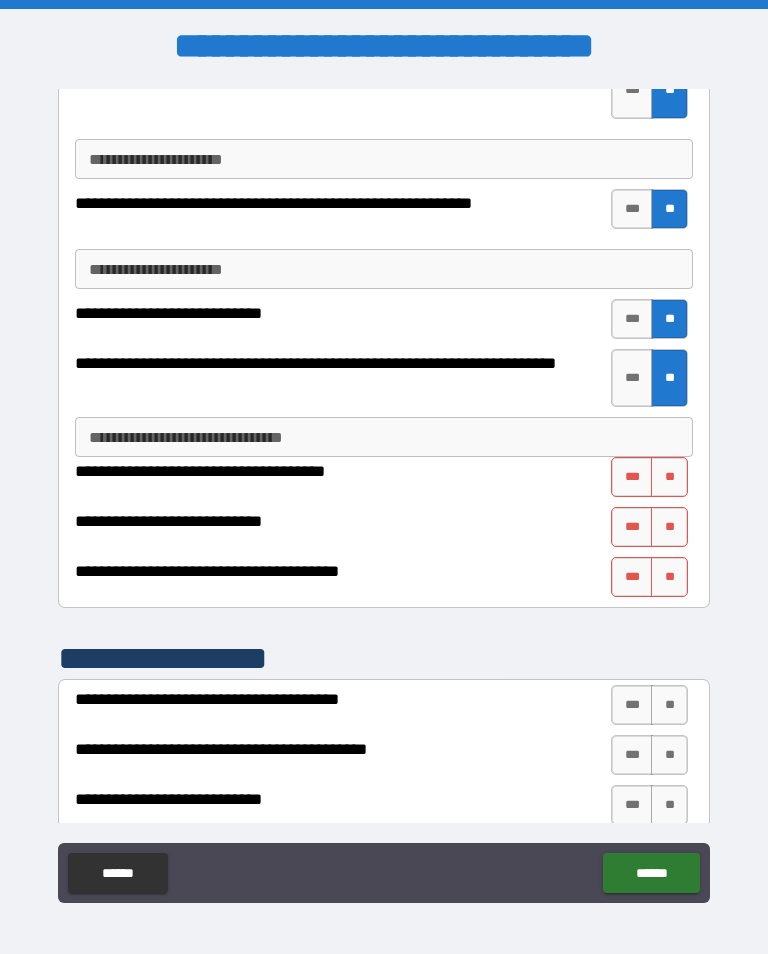 click on "**" at bounding box center [669, 477] 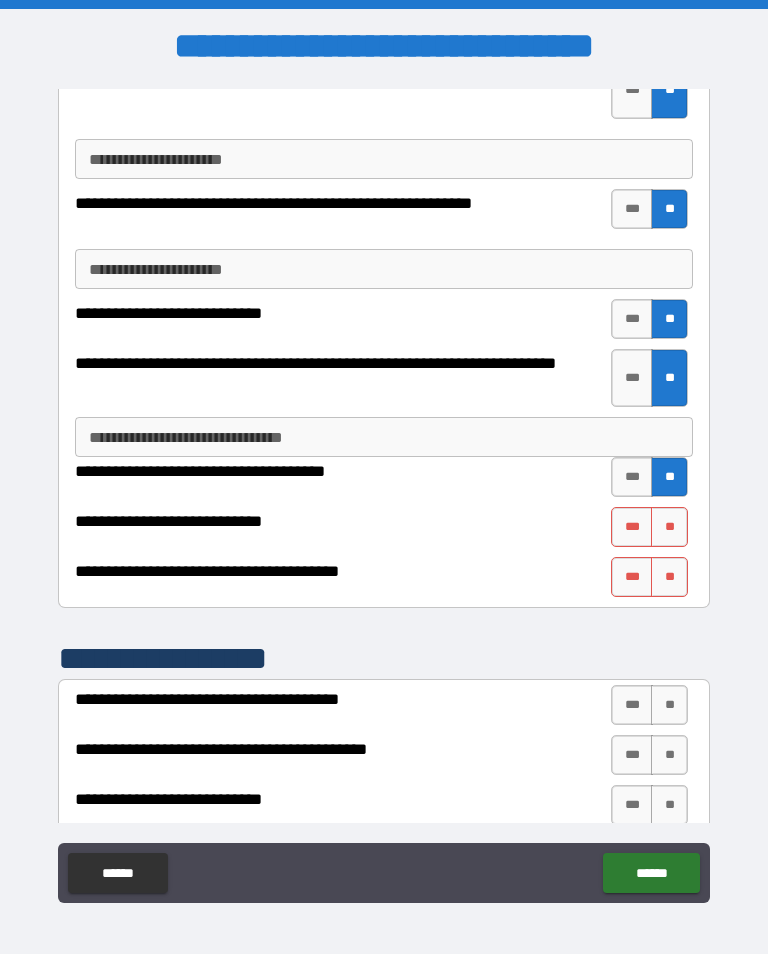 click on "**" at bounding box center [669, 527] 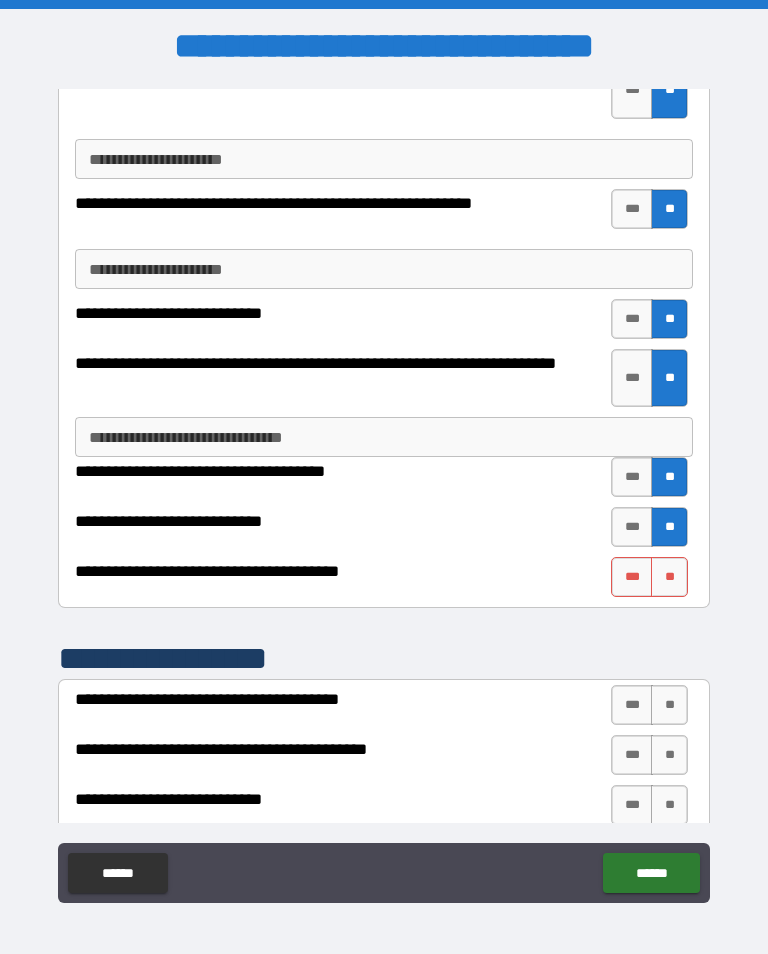 click on "***" at bounding box center (632, 577) 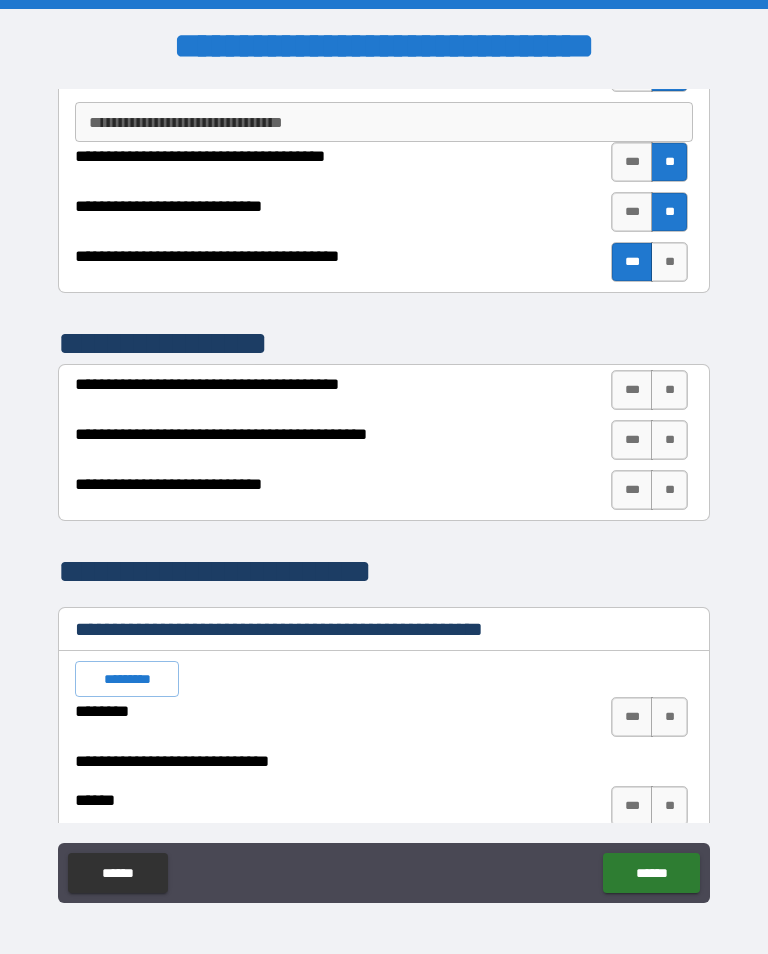 scroll, scrollTop: 2976, scrollLeft: 0, axis: vertical 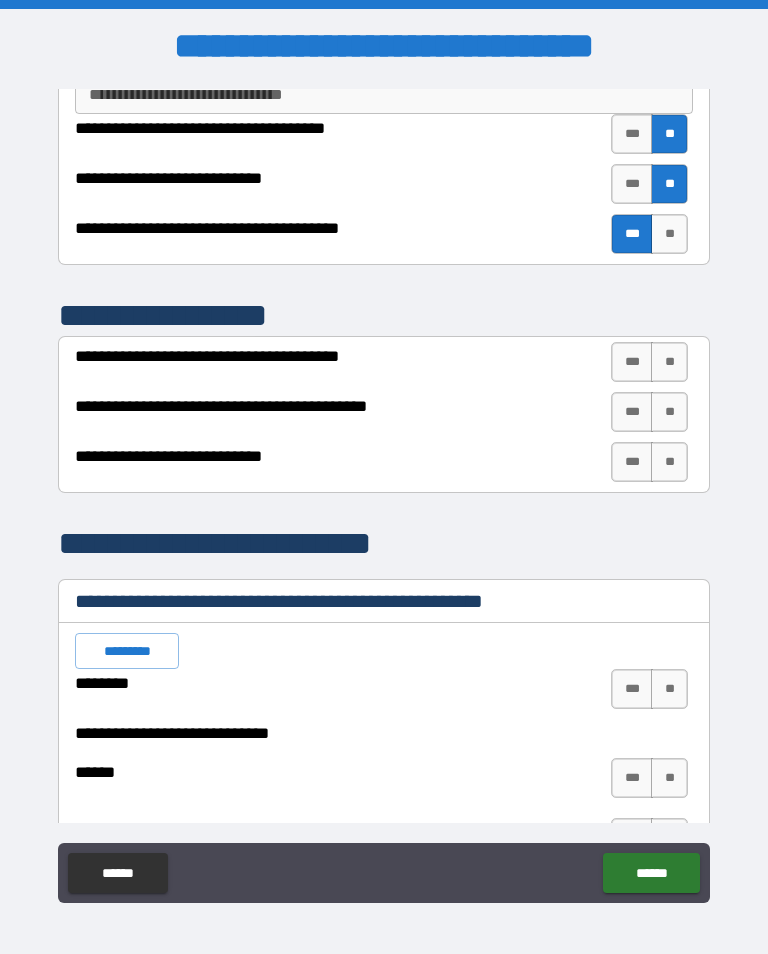 click on "**" at bounding box center (669, 362) 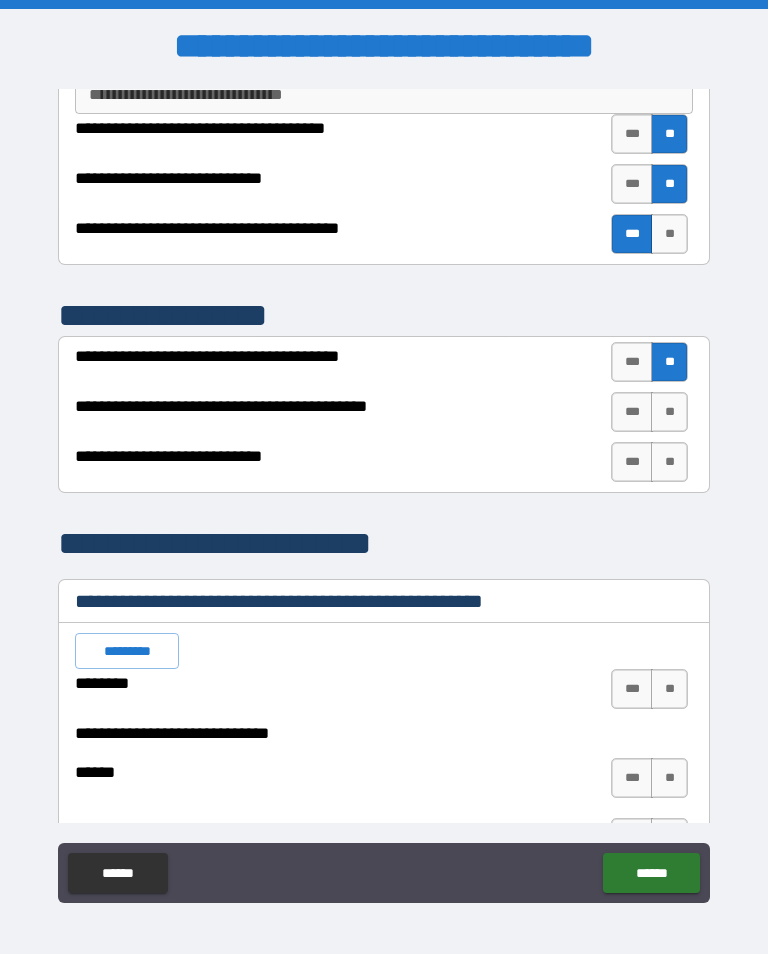 click on "**" at bounding box center [669, 412] 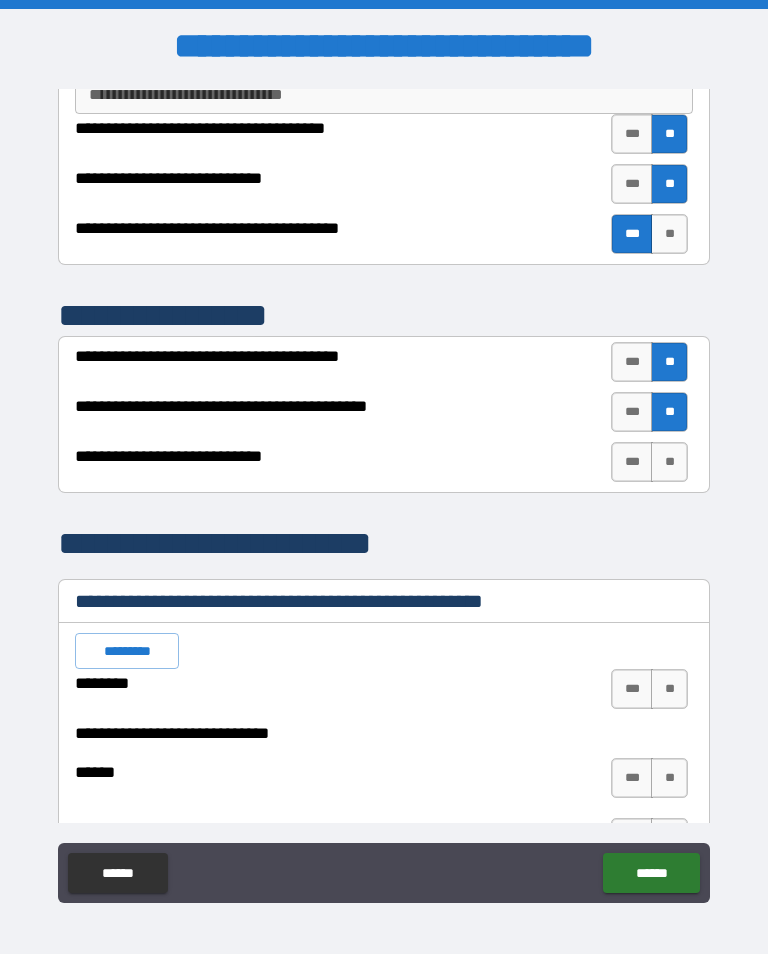 click on "**" at bounding box center (669, 462) 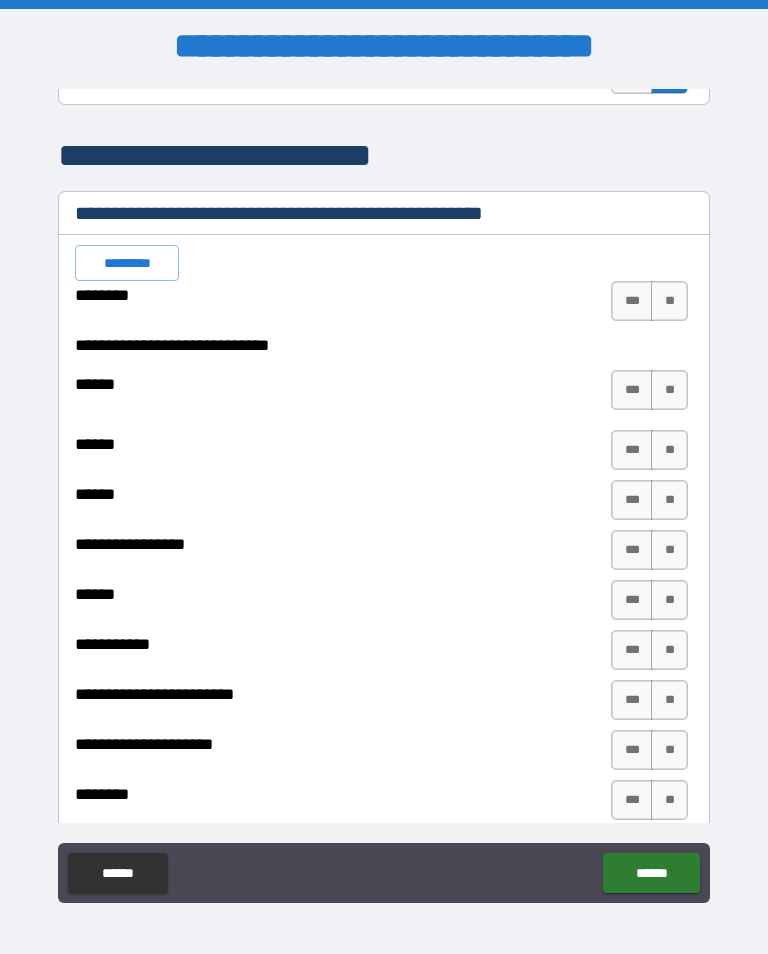 scroll, scrollTop: 3325, scrollLeft: 0, axis: vertical 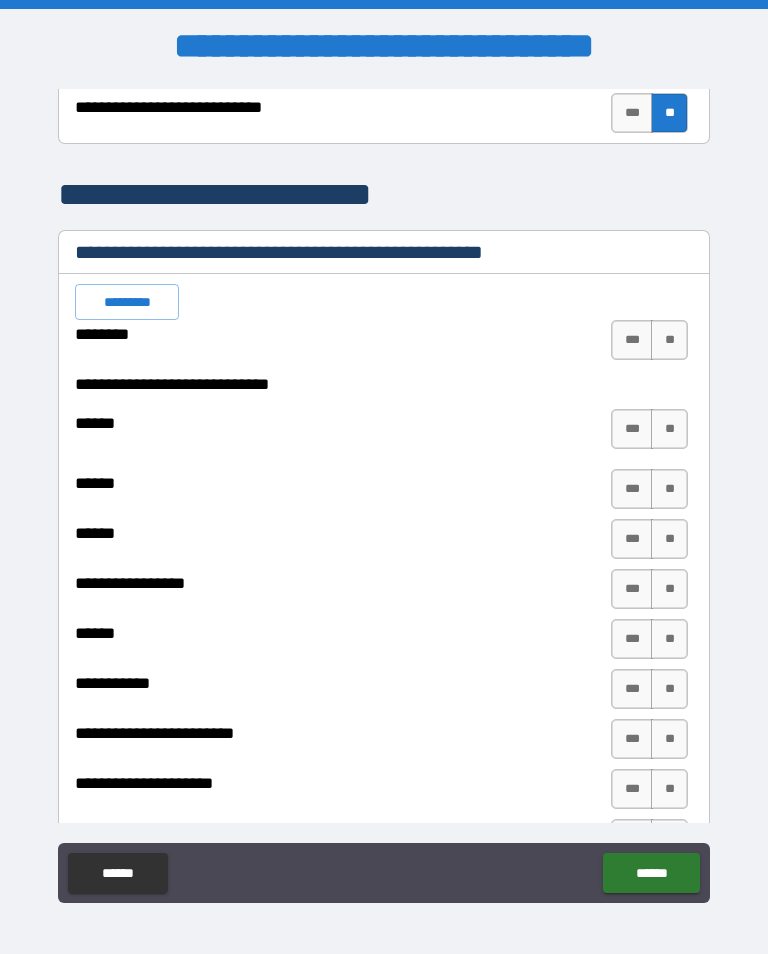 click on "*********" at bounding box center (127, 302) 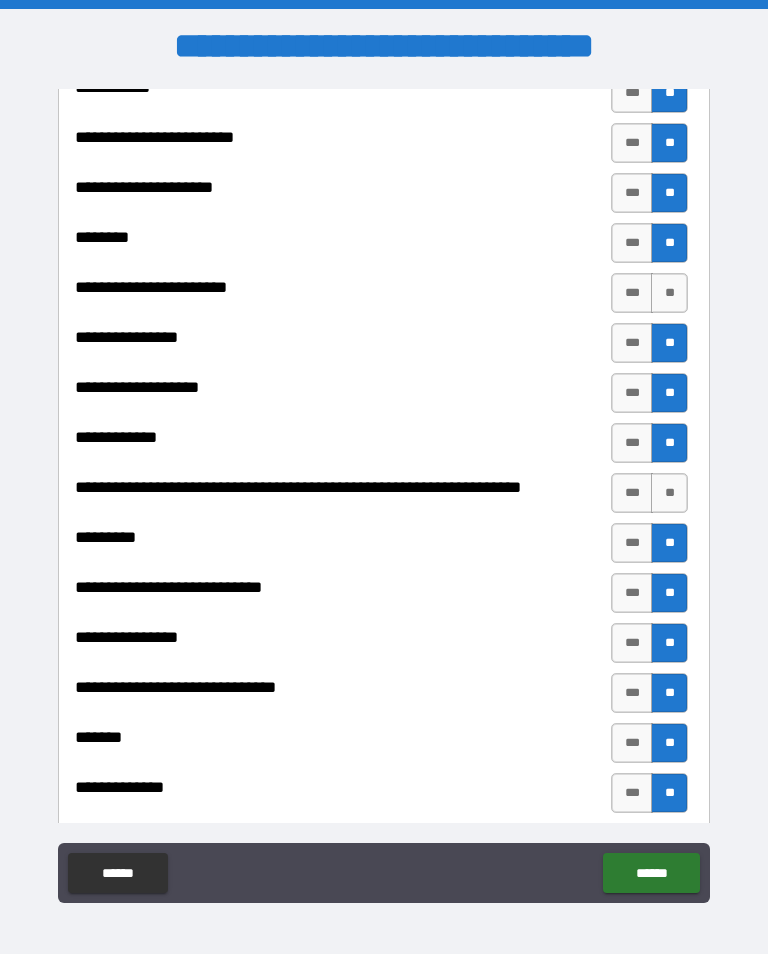 scroll, scrollTop: 3952, scrollLeft: 0, axis: vertical 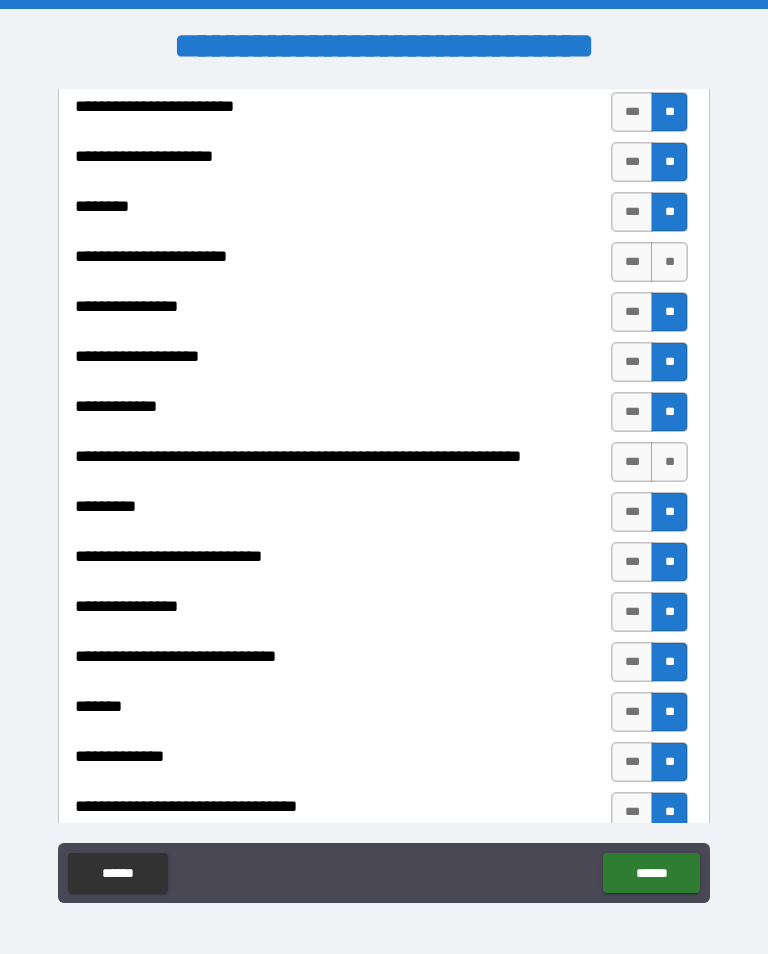 click on "**" at bounding box center [669, 462] 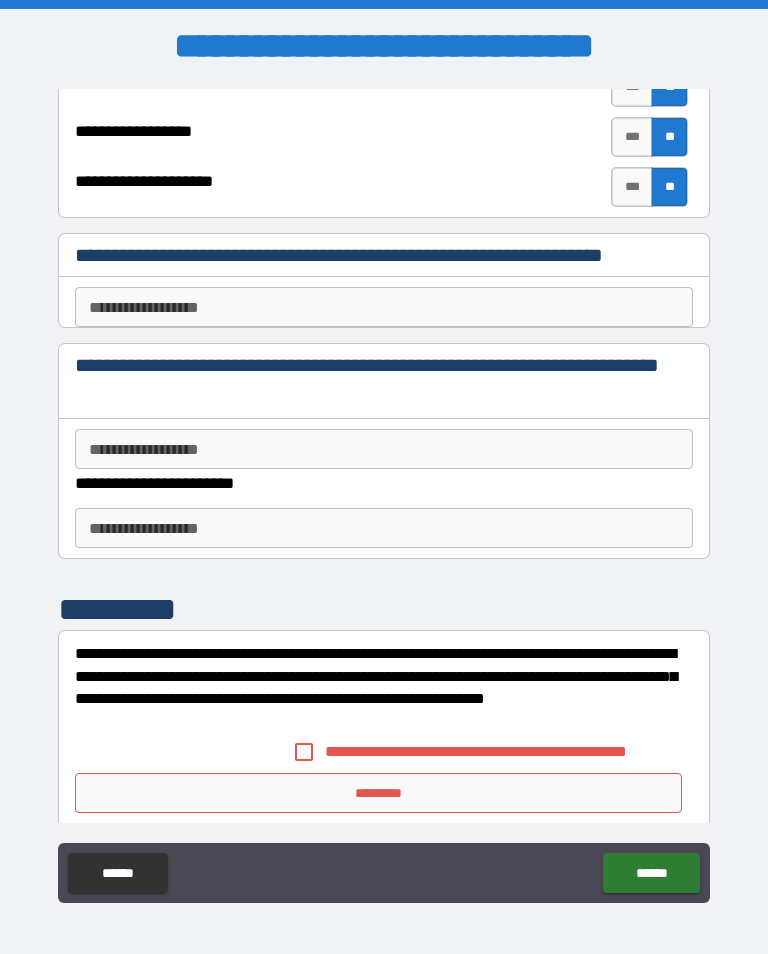 scroll, scrollTop: 4830, scrollLeft: 0, axis: vertical 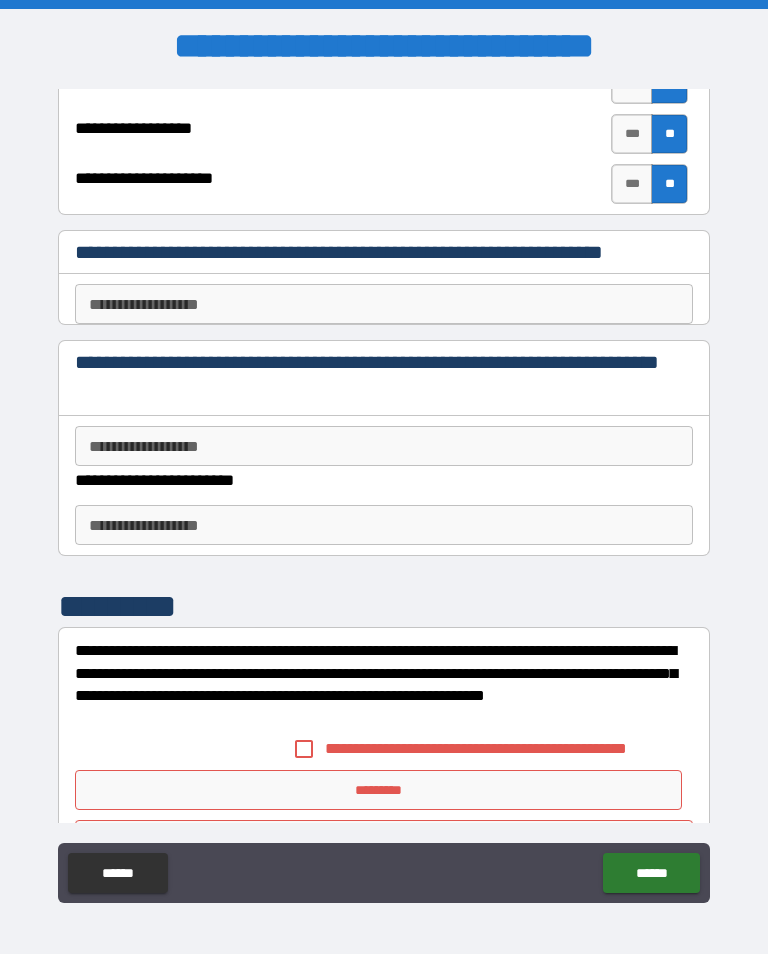 click on "**********" at bounding box center [384, 446] 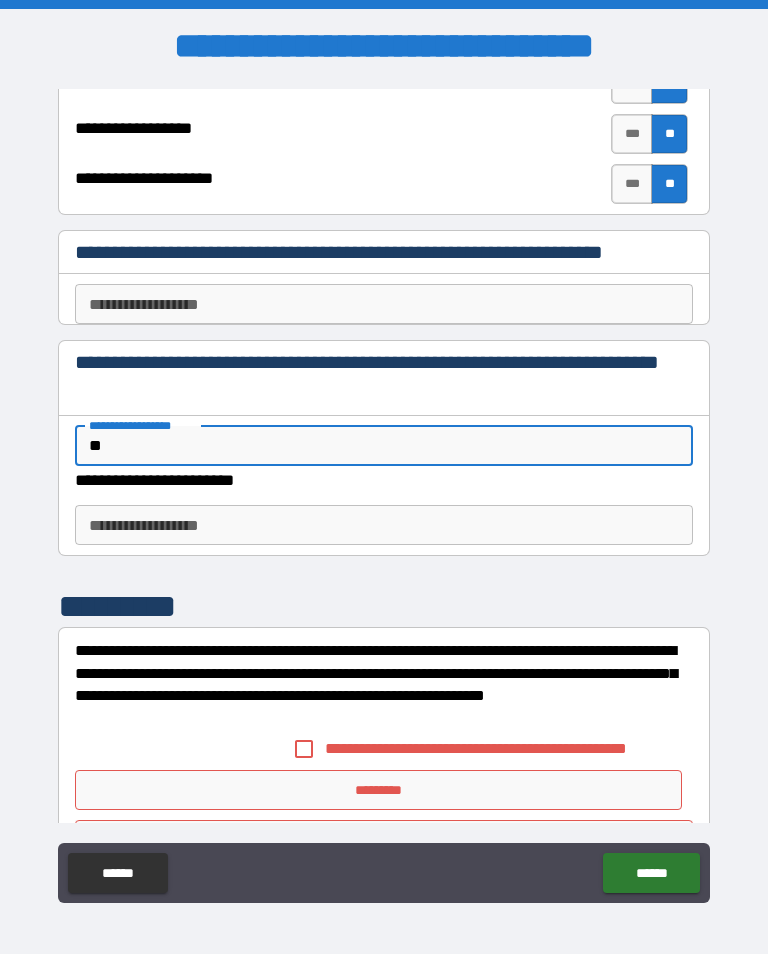 type on "**" 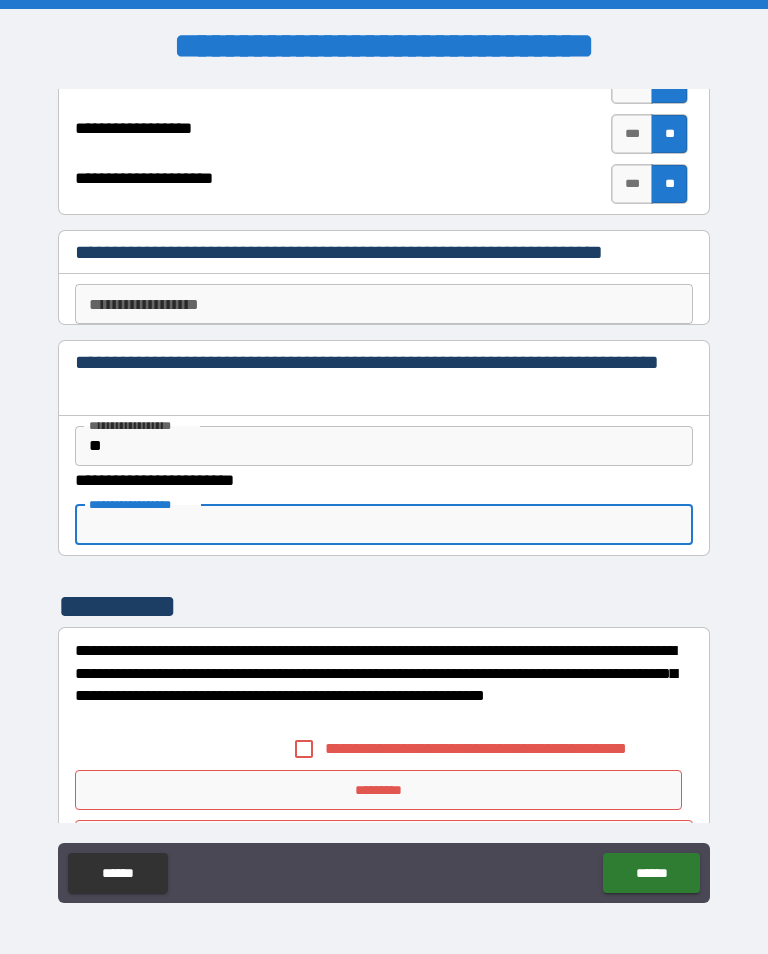scroll, scrollTop: 4890, scrollLeft: 0, axis: vertical 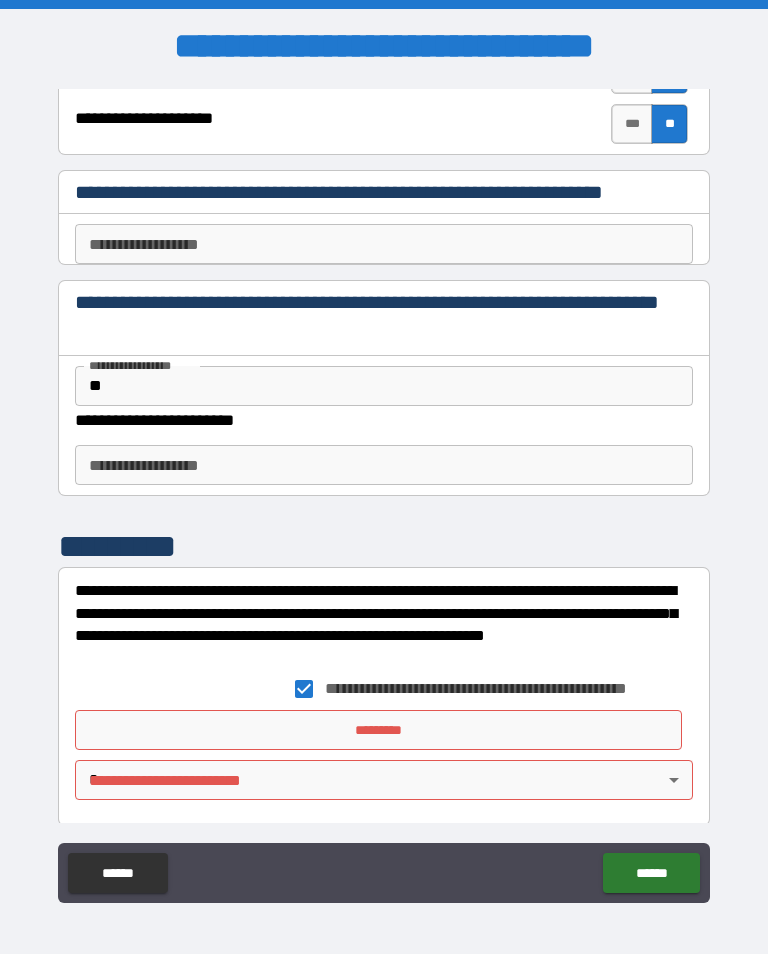 click on "*********" at bounding box center [378, 730] 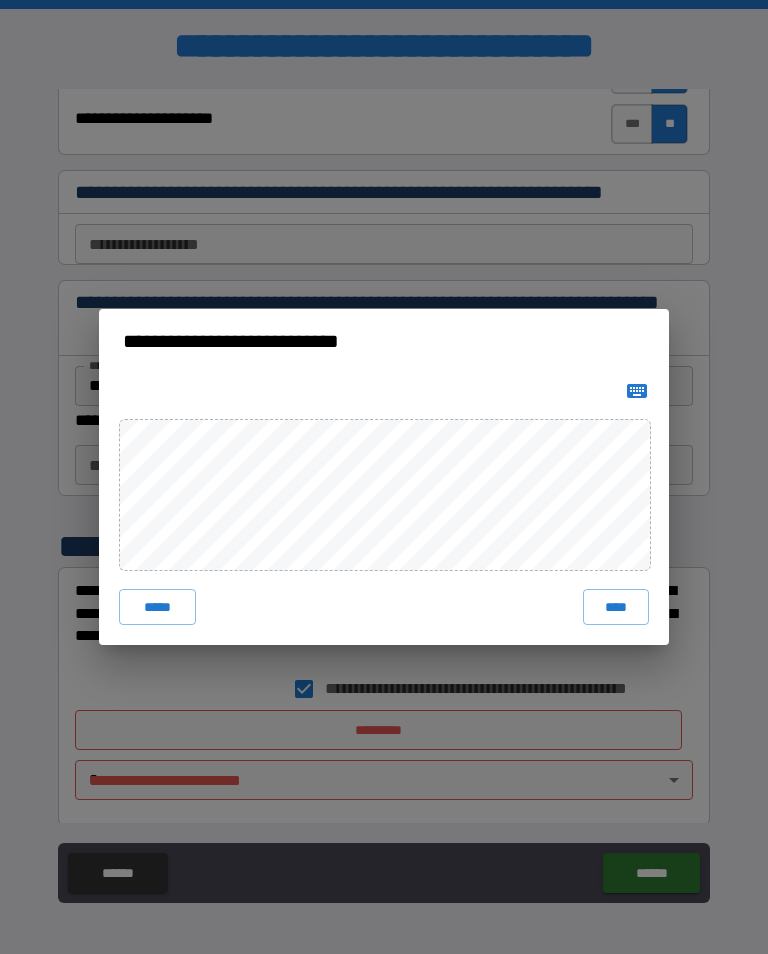 click on "****" at bounding box center (616, 607) 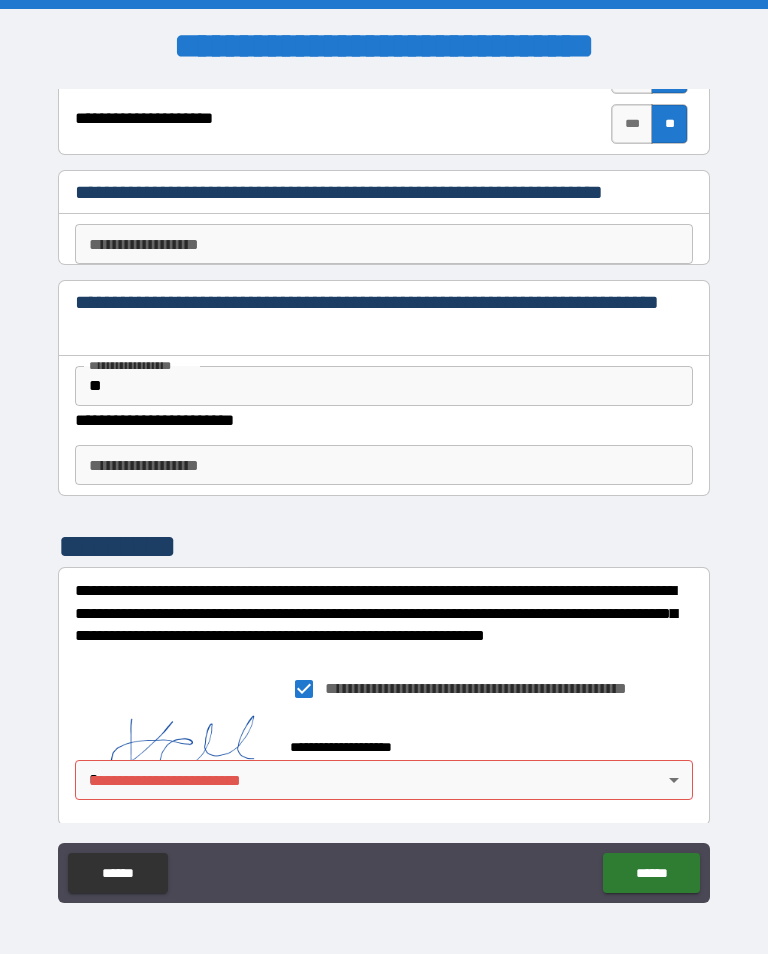 scroll, scrollTop: 4885, scrollLeft: 0, axis: vertical 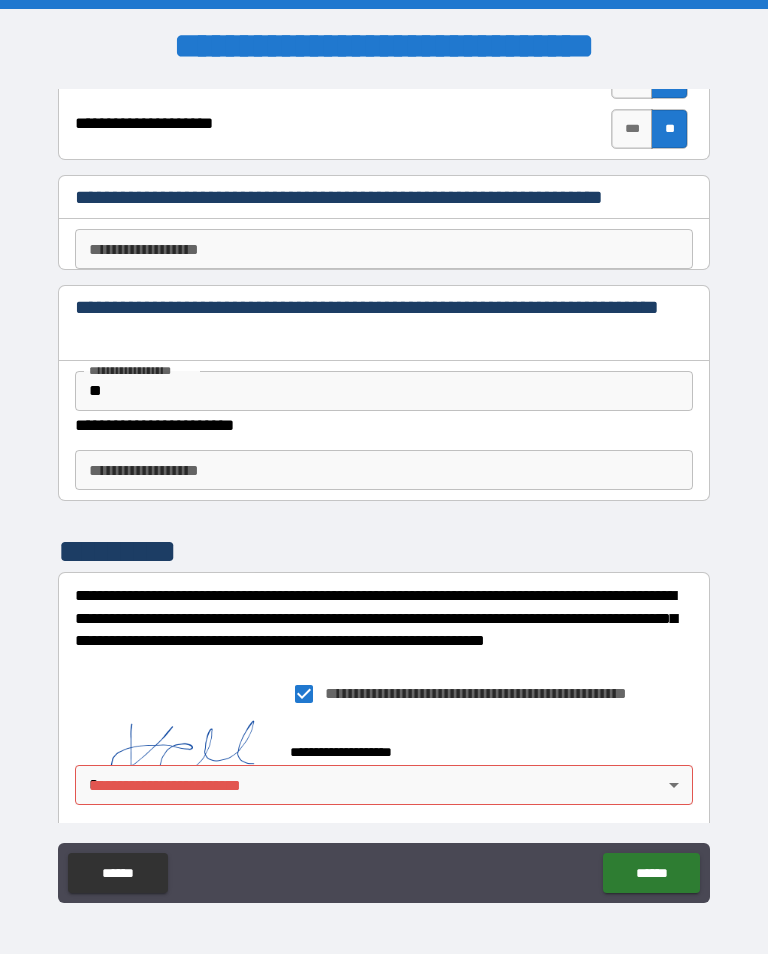 click on "**********" at bounding box center [384, 491] 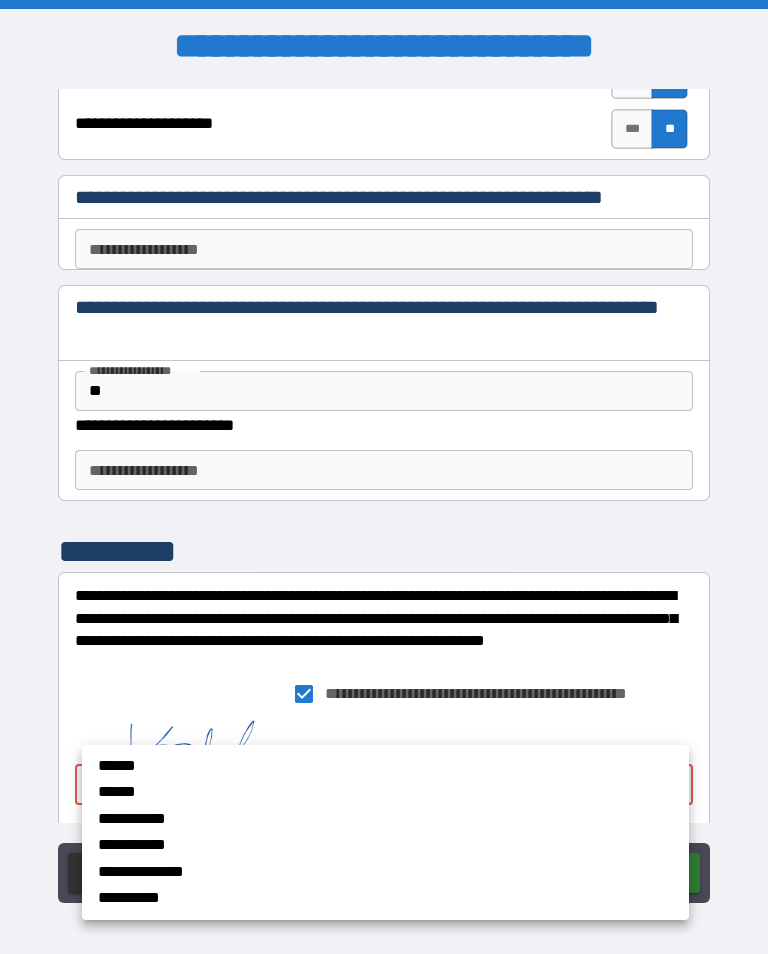 click on "******" at bounding box center (338, 766) 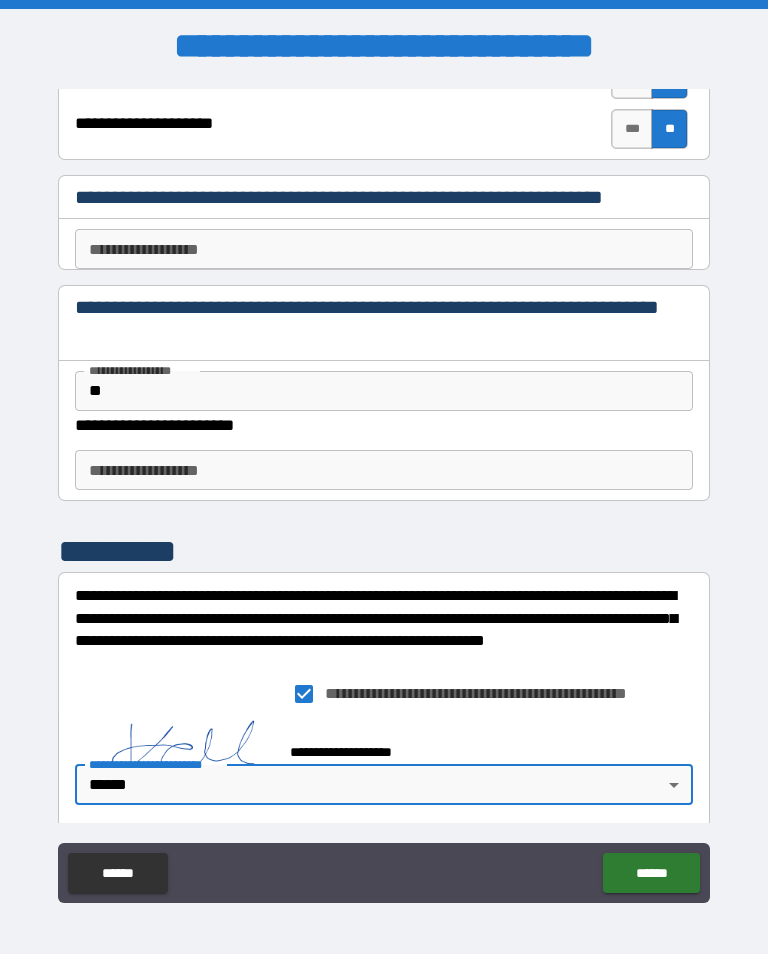 type on "******" 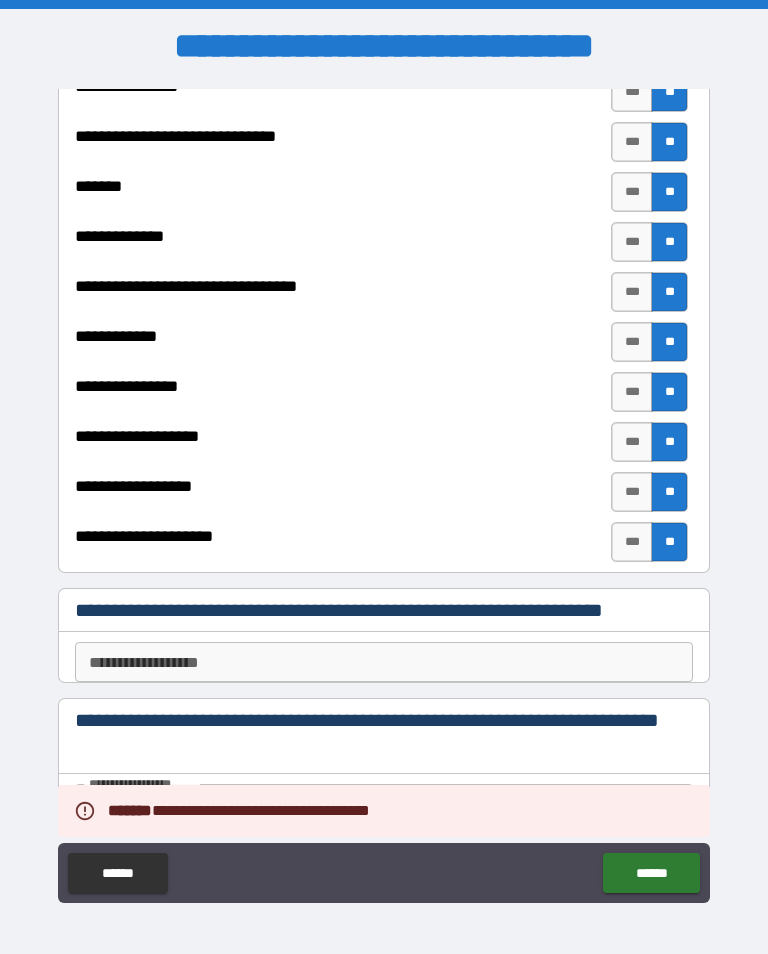 scroll, scrollTop: 4451, scrollLeft: 0, axis: vertical 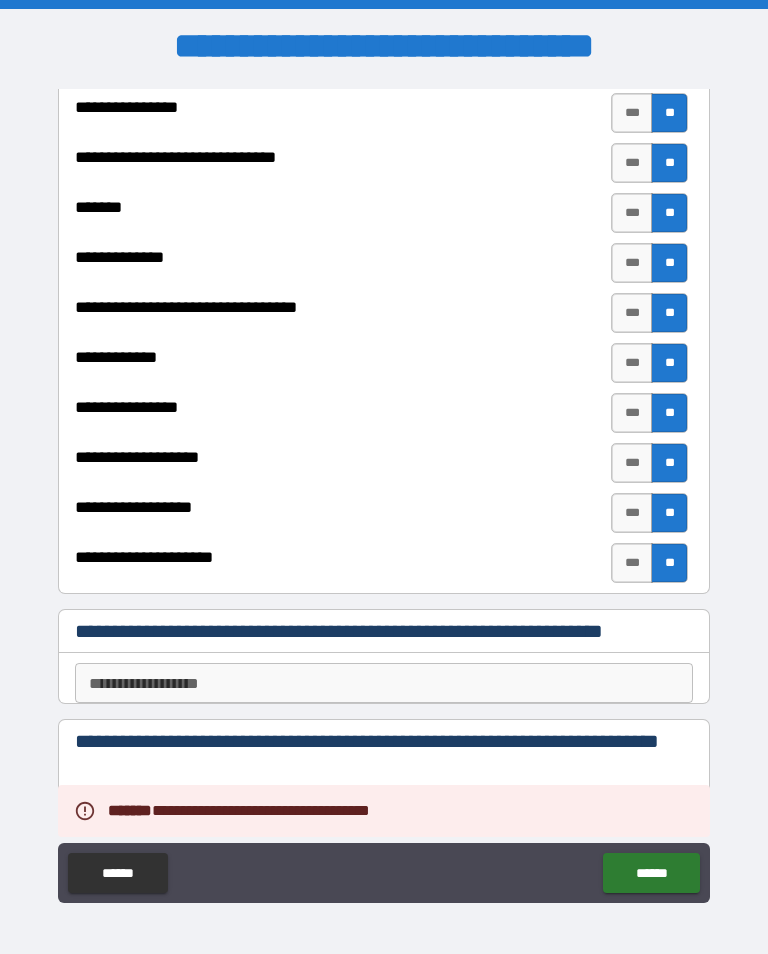 click on "**********" at bounding box center (384, 683) 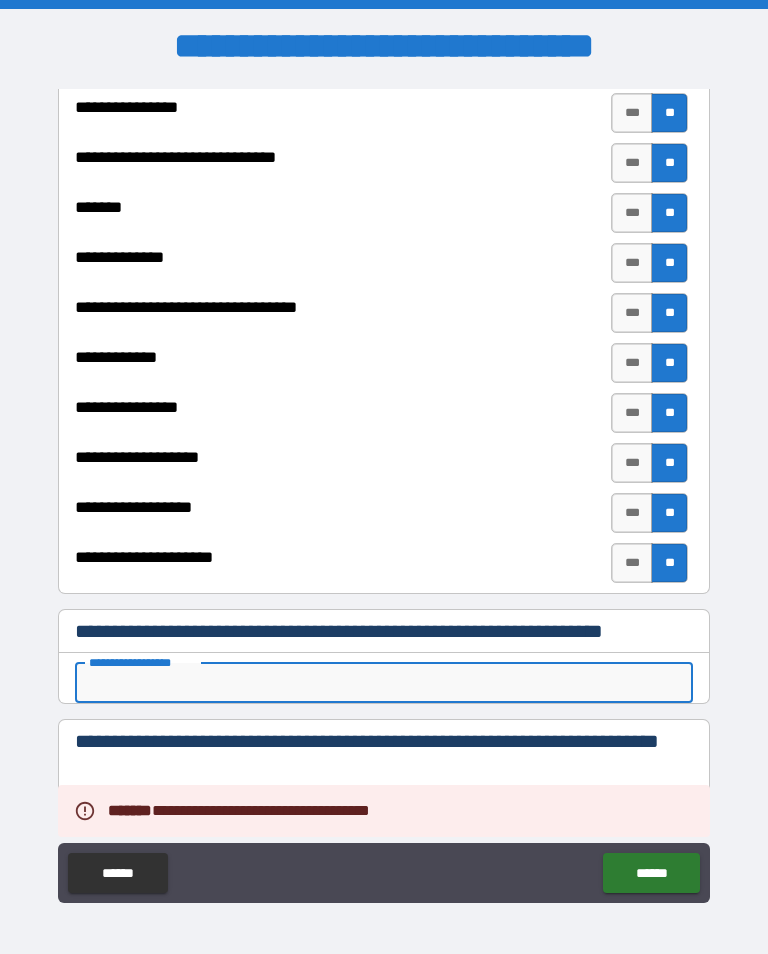 scroll, scrollTop: 314, scrollLeft: 0, axis: vertical 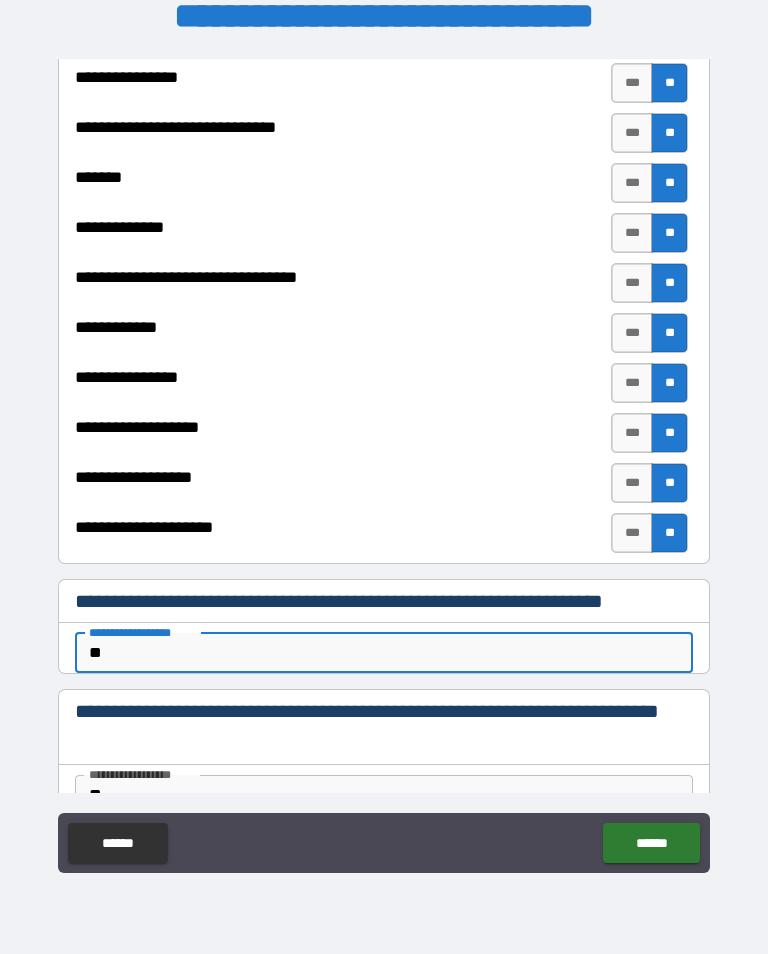 type on "*" 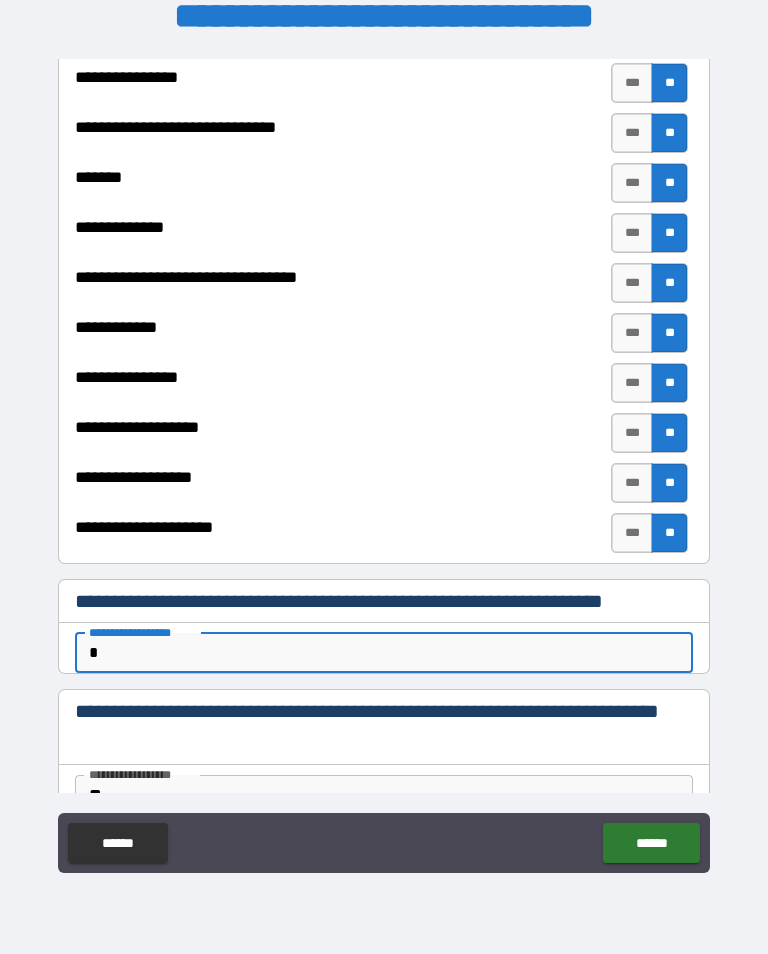 type 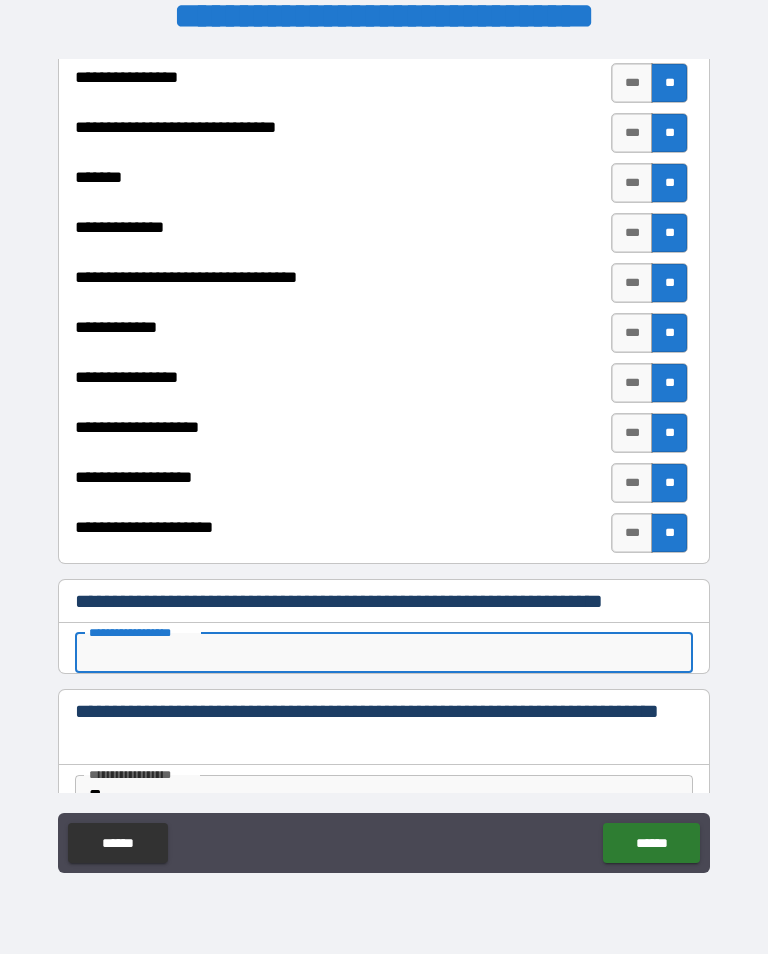 scroll, scrollTop: 314, scrollLeft: 0, axis: vertical 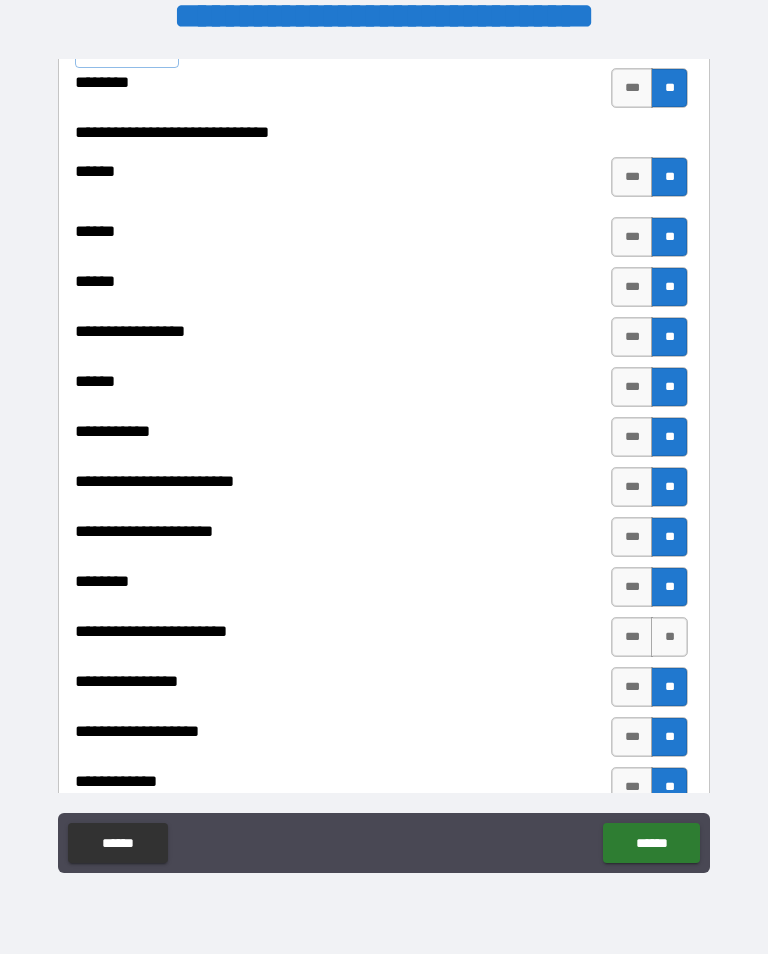 click on "**" at bounding box center (669, 637) 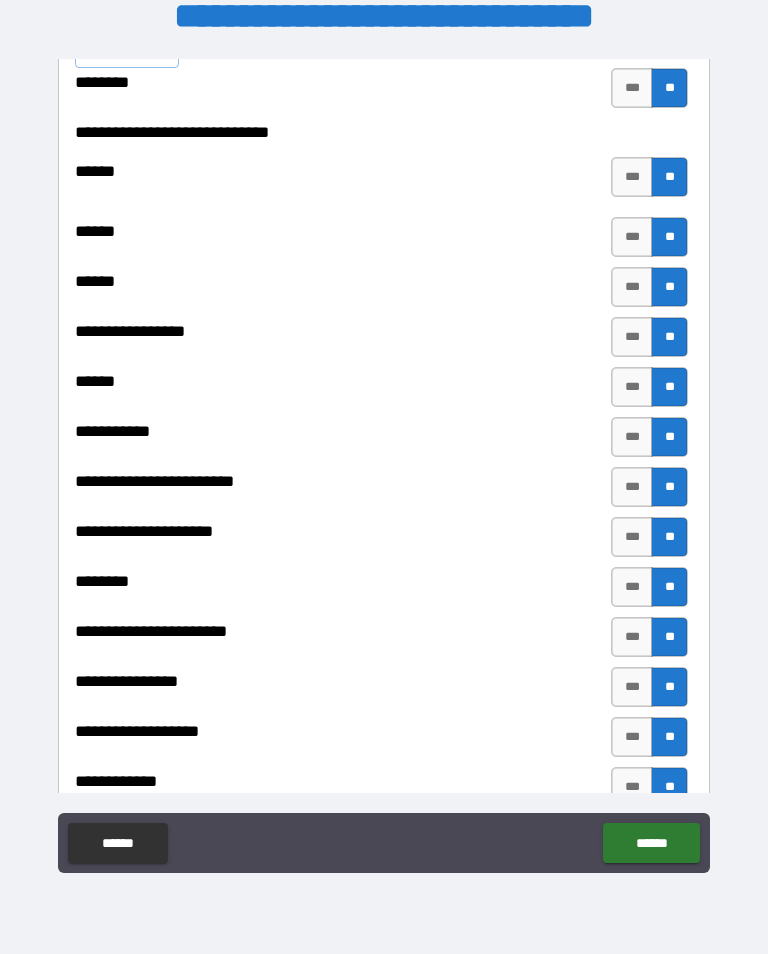scroll, scrollTop: 1, scrollLeft: 0, axis: vertical 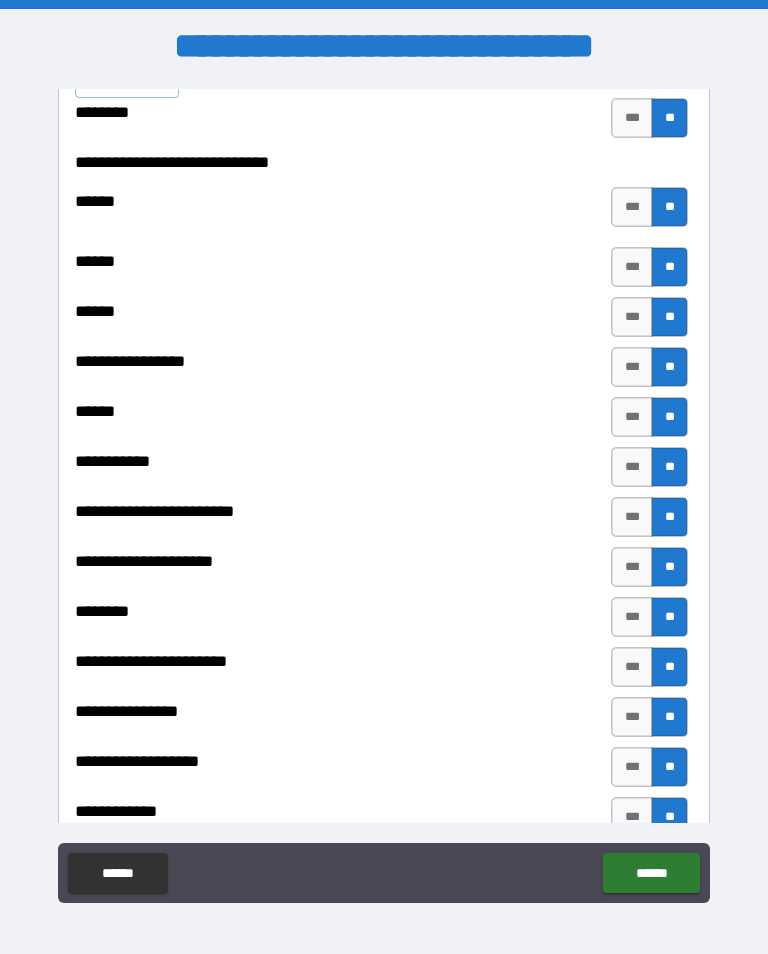 click on "******" at bounding box center (651, 873) 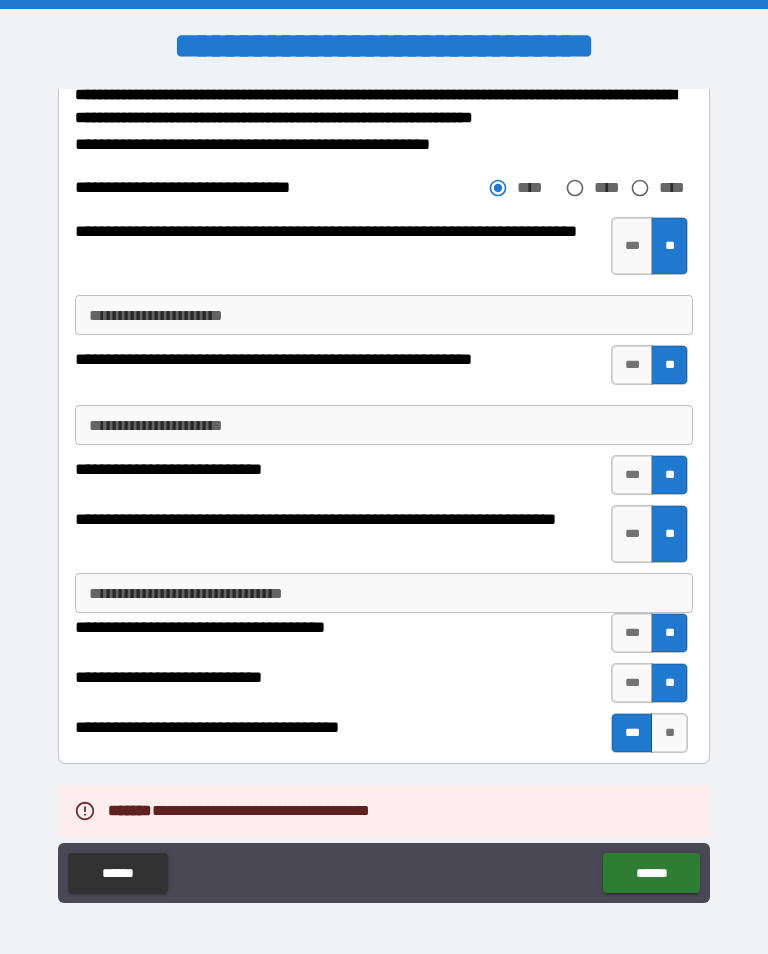scroll, scrollTop: 2422, scrollLeft: 0, axis: vertical 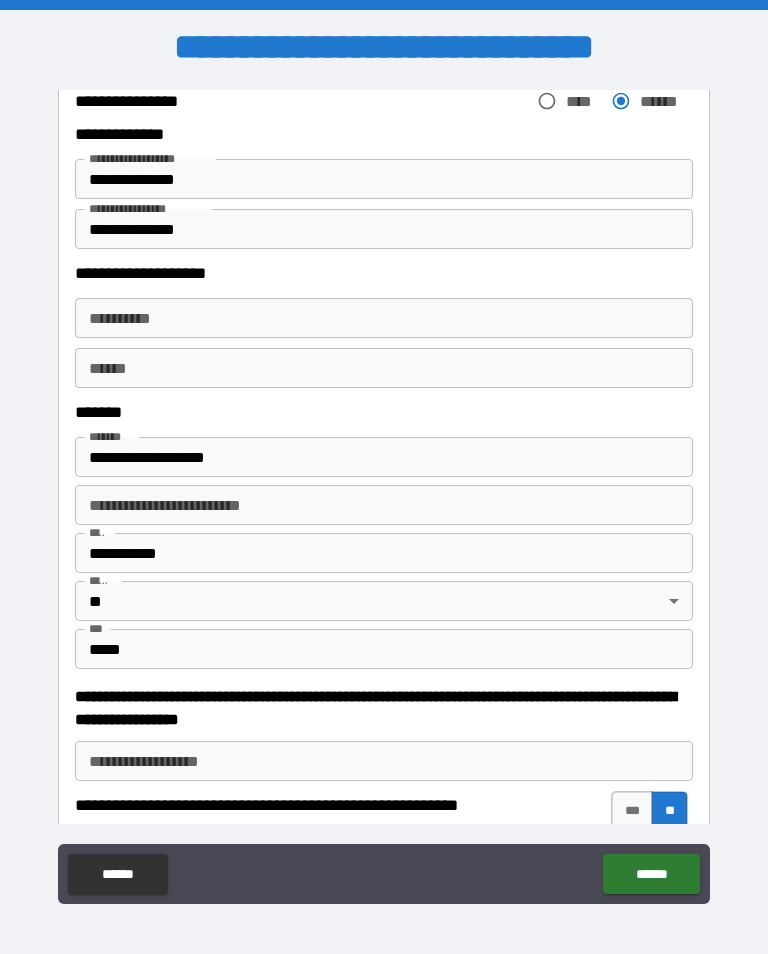 click on "******" at bounding box center [651, 874] 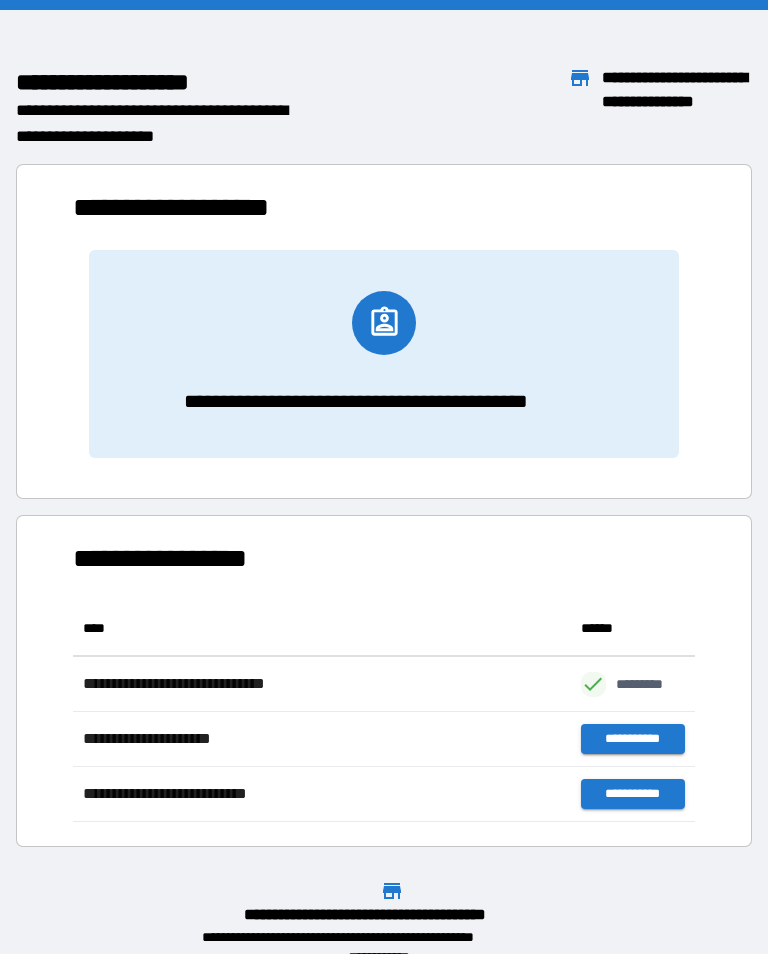 scroll, scrollTop: 221, scrollLeft: 622, axis: both 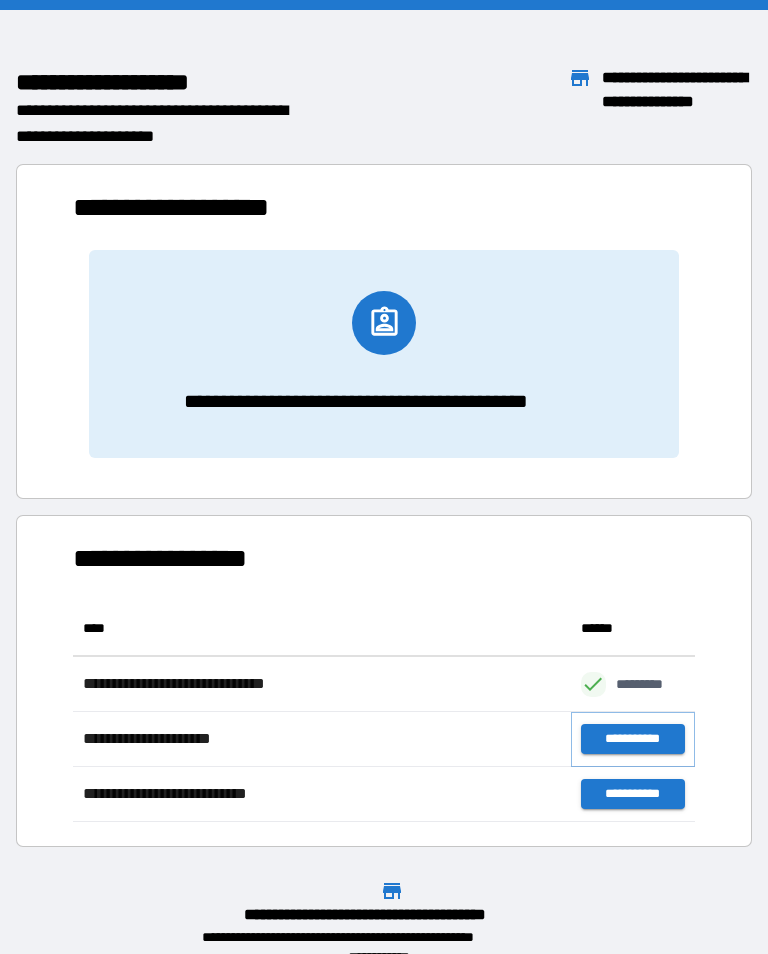 click on "**********" at bounding box center (633, 739) 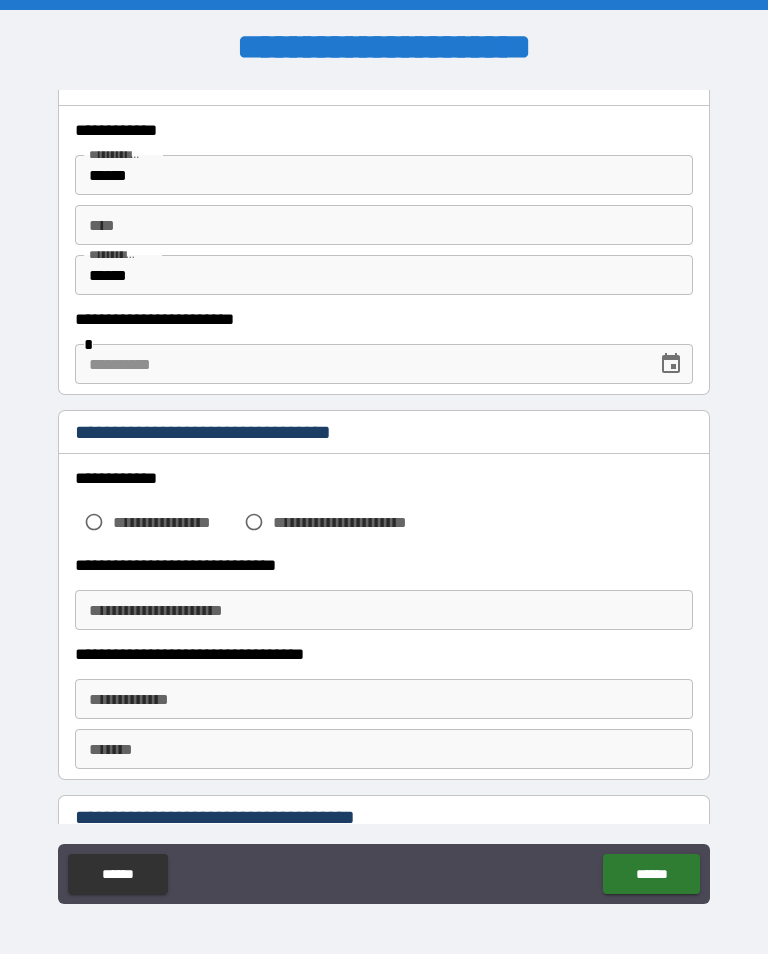 scroll, scrollTop: 103, scrollLeft: 0, axis: vertical 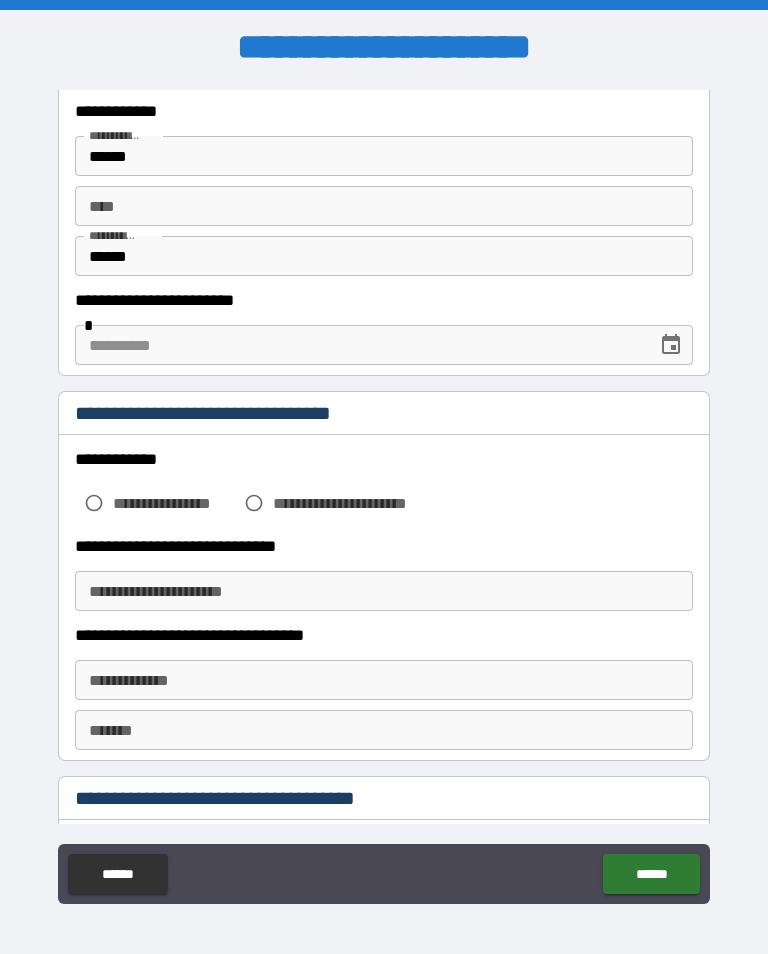 click 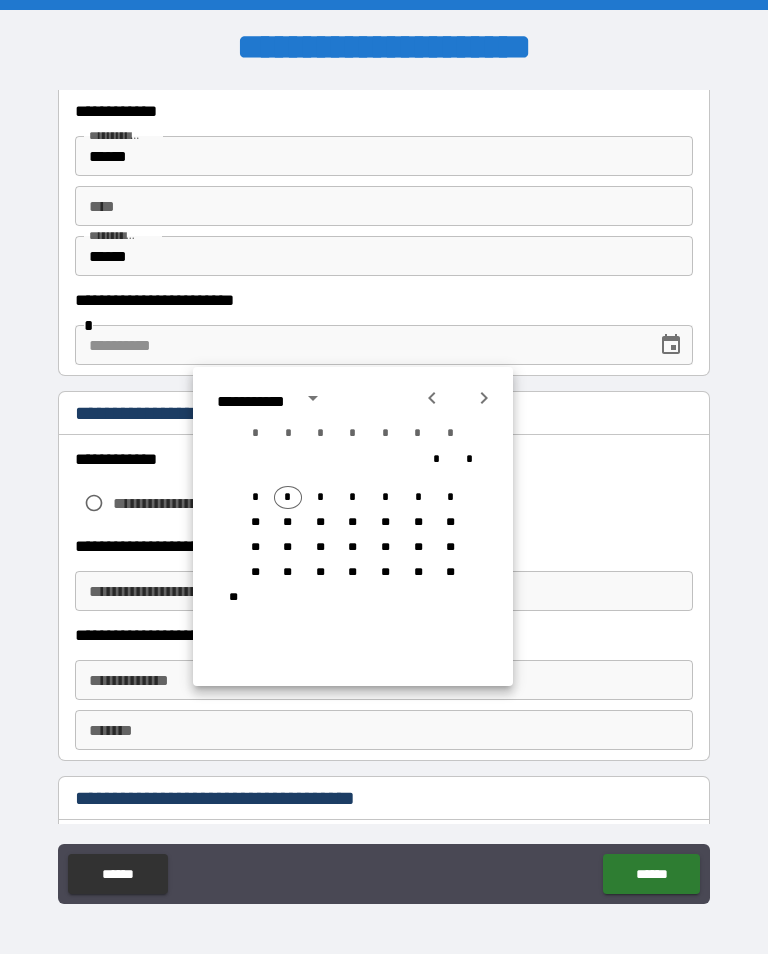 click at bounding box center (432, 398) 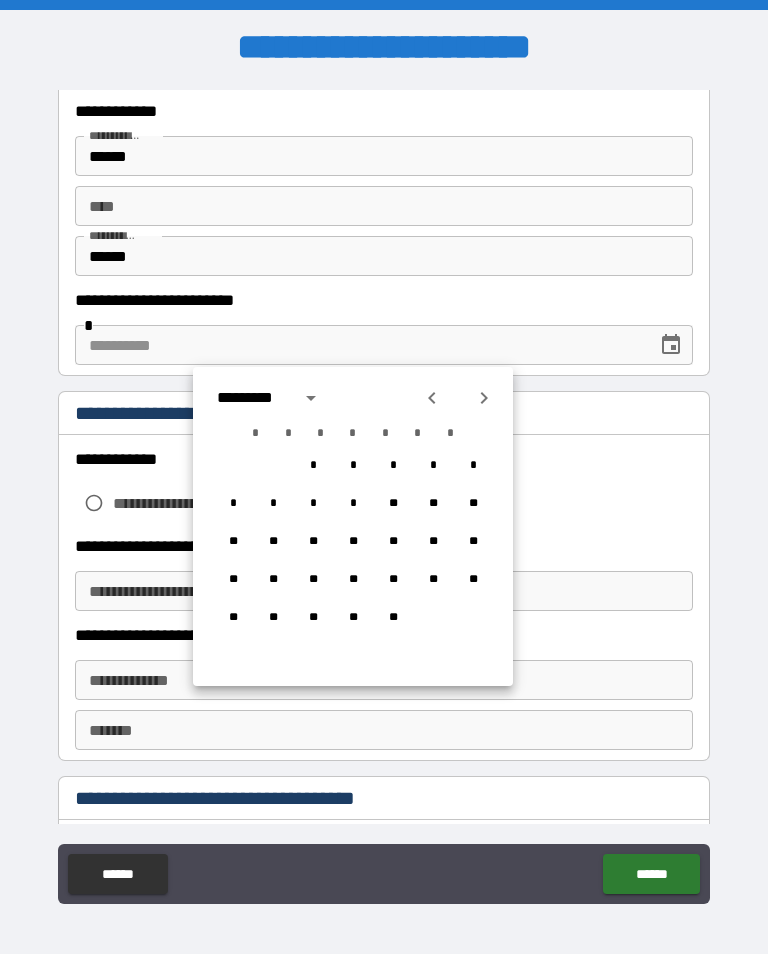 click 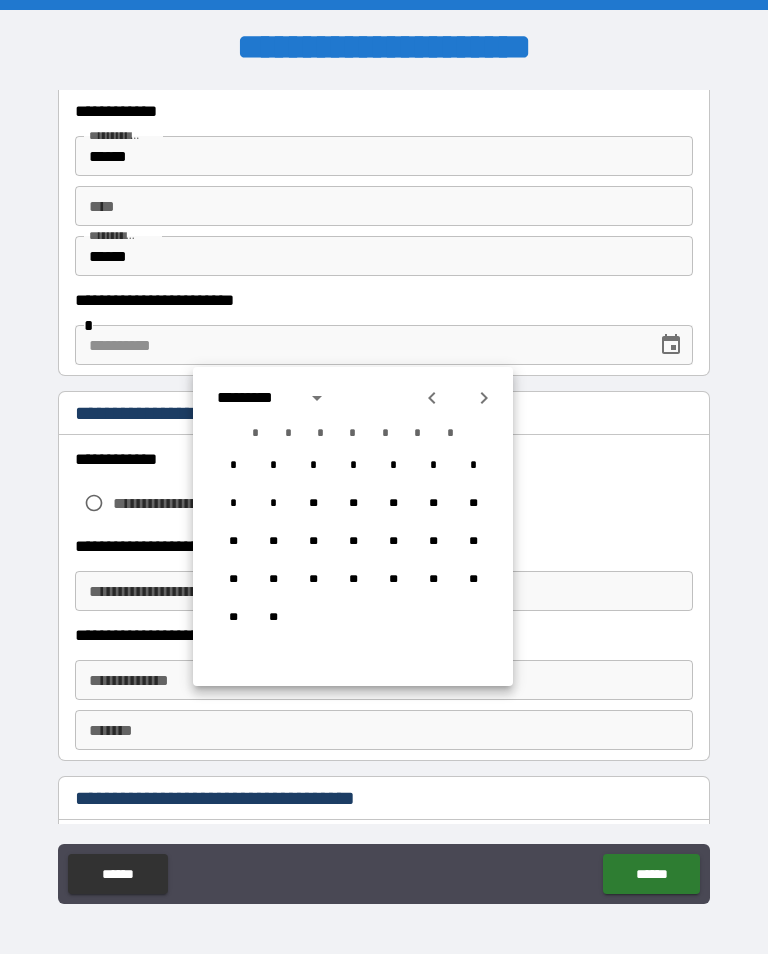 click 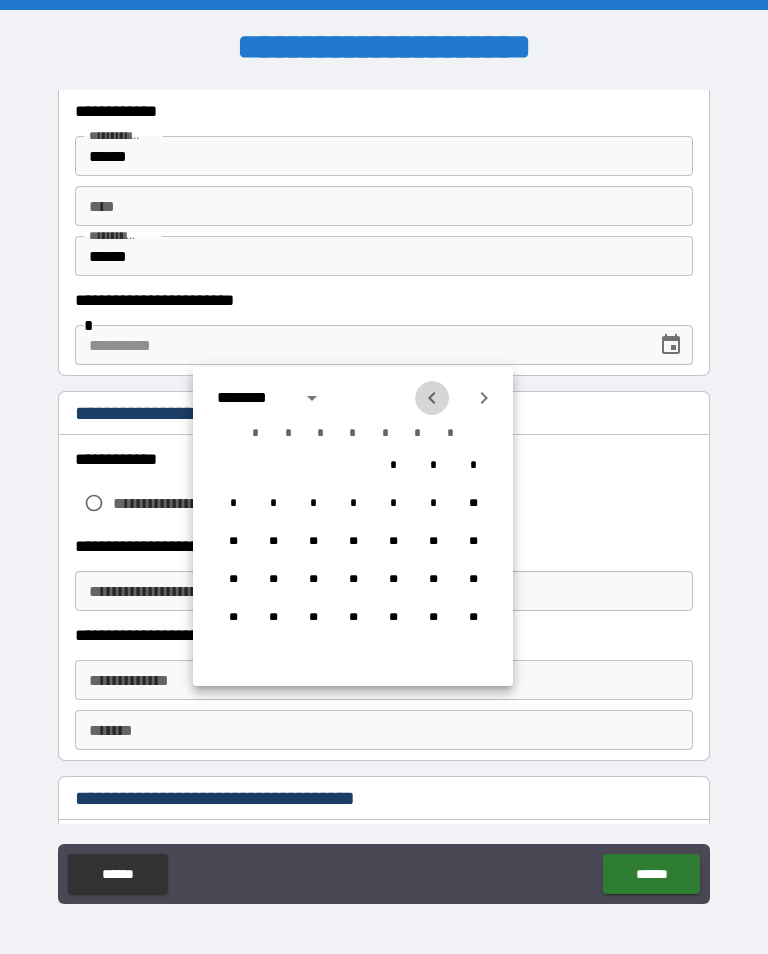 click 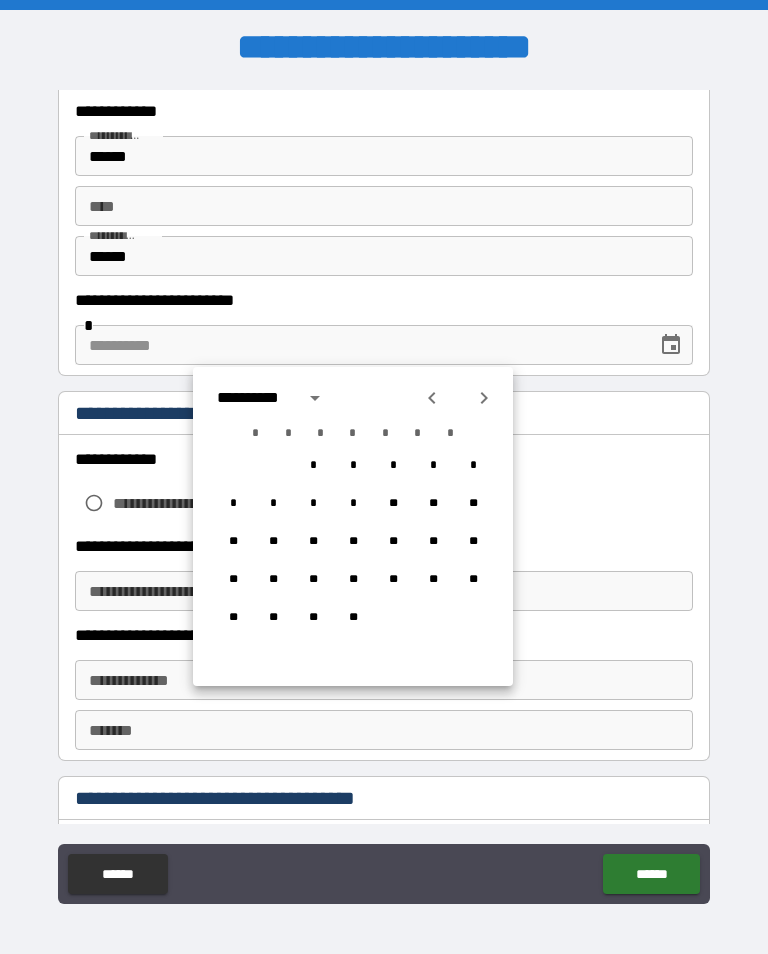 click 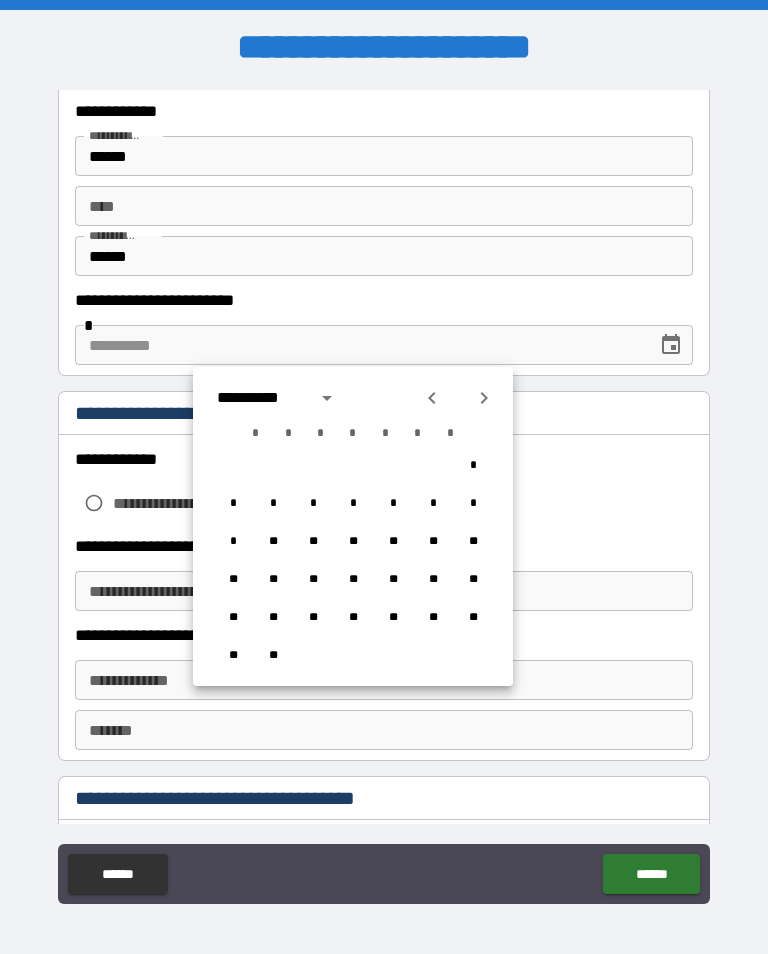 click 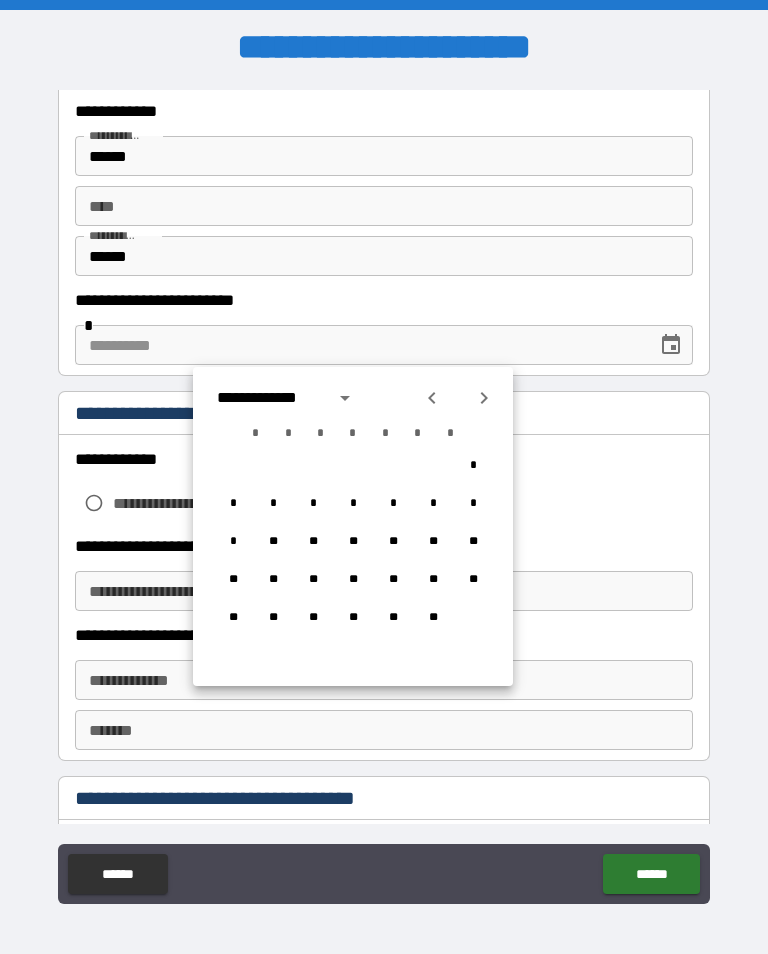 click 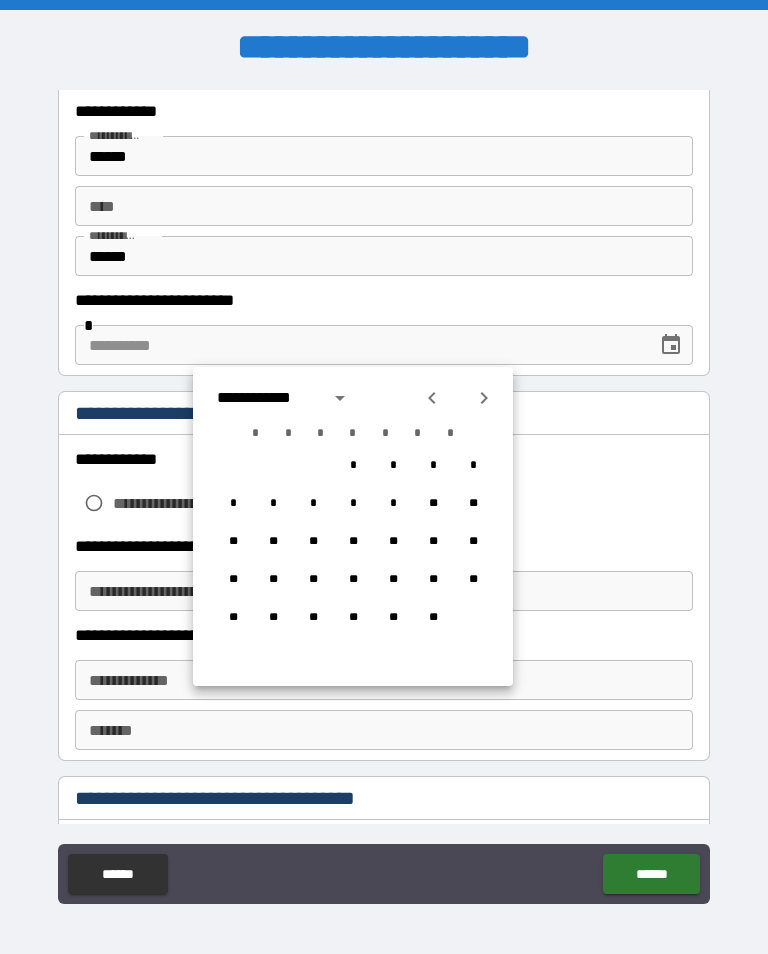 click on "**" at bounding box center [233, 580] 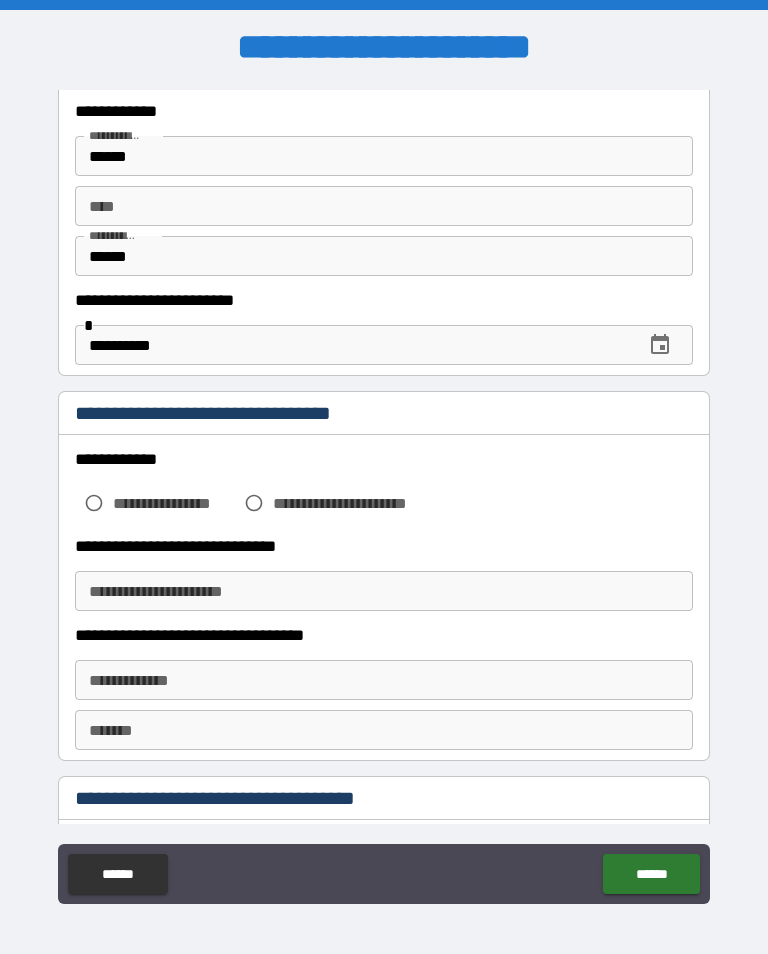 click on "**********" at bounding box center (353, 345) 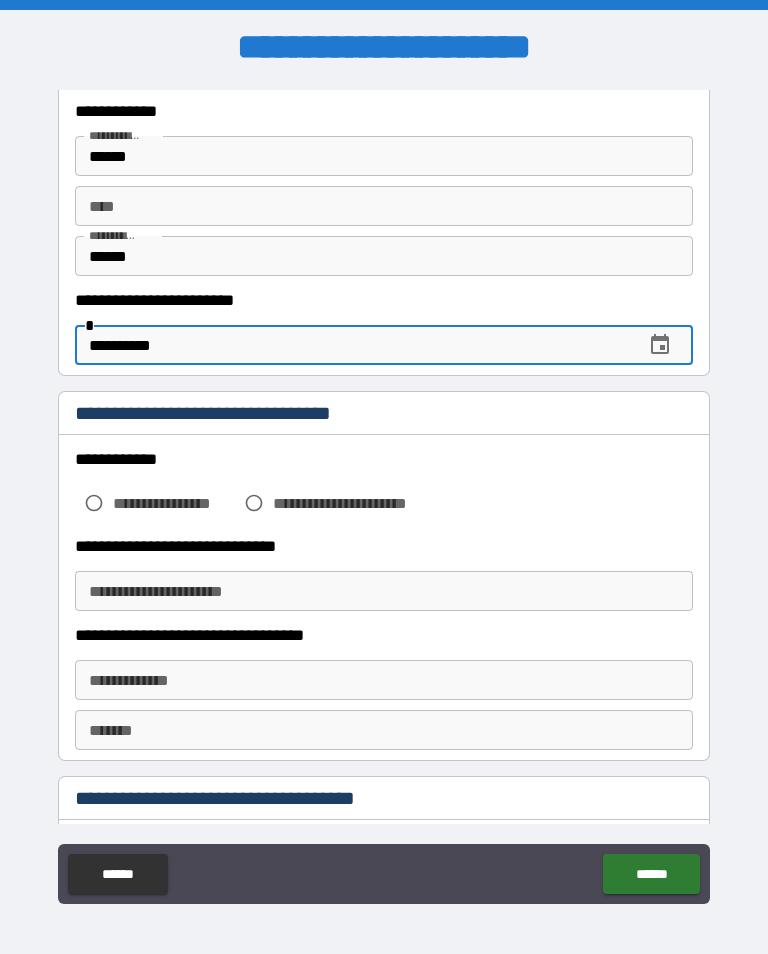type on "**********" 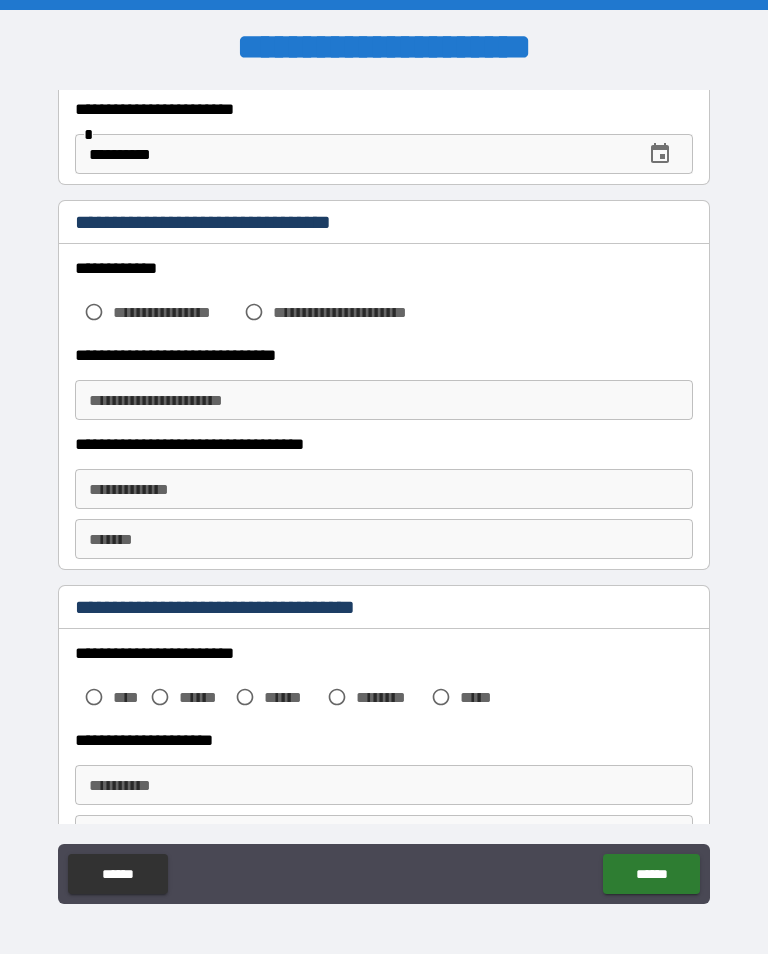 scroll, scrollTop: 295, scrollLeft: 0, axis: vertical 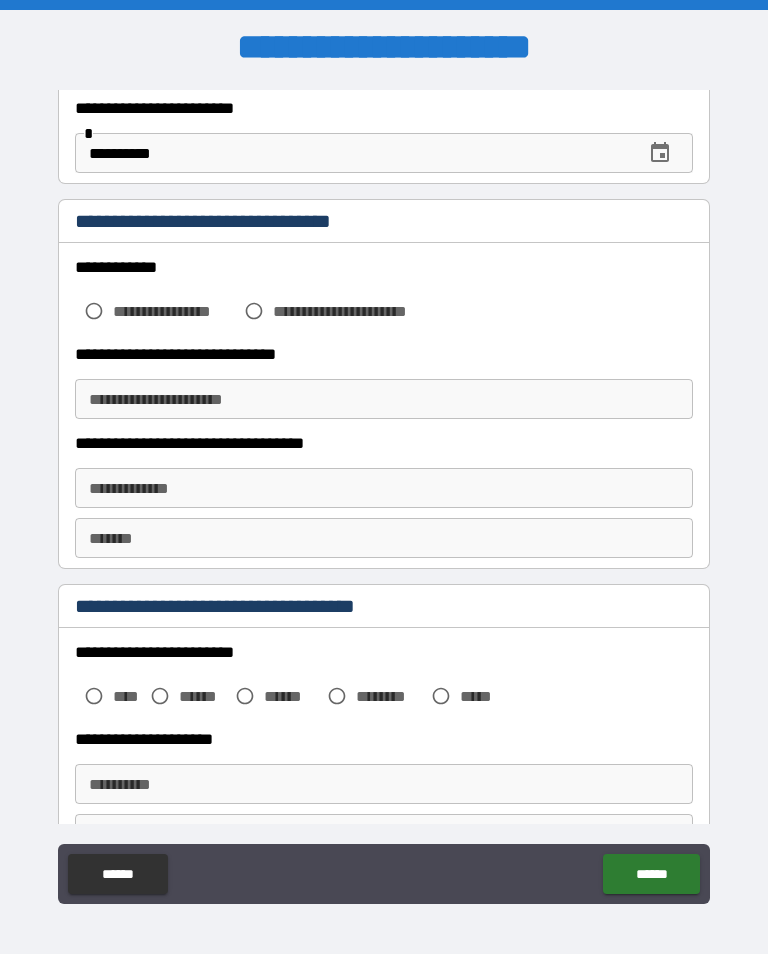 type on "*" 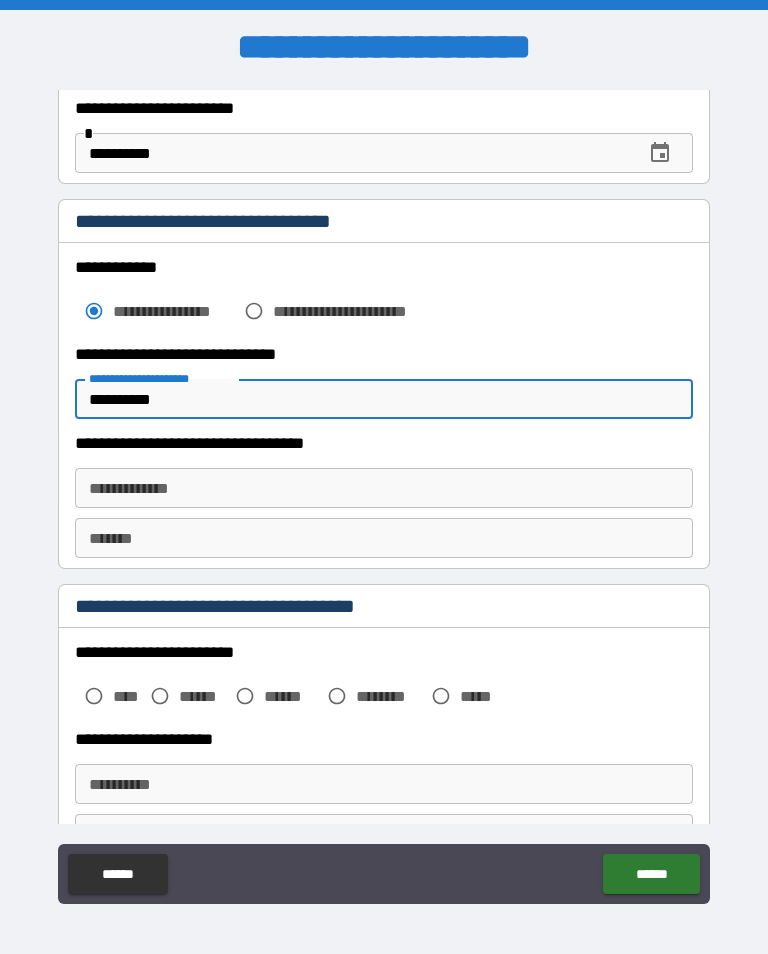 type on "**********" 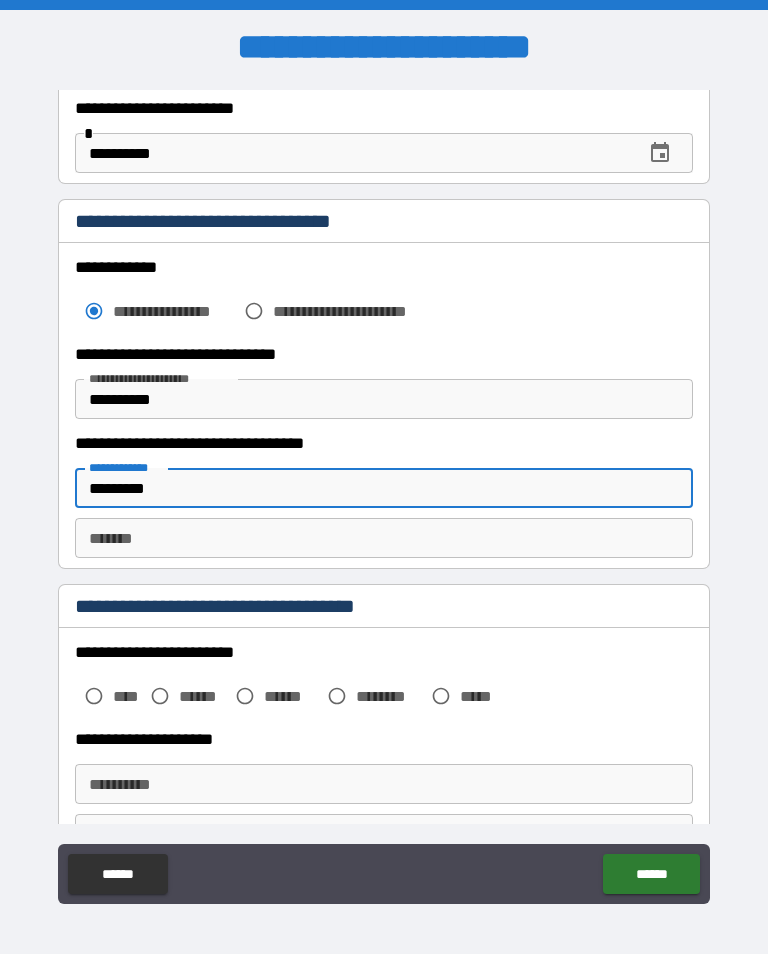 type on "*********" 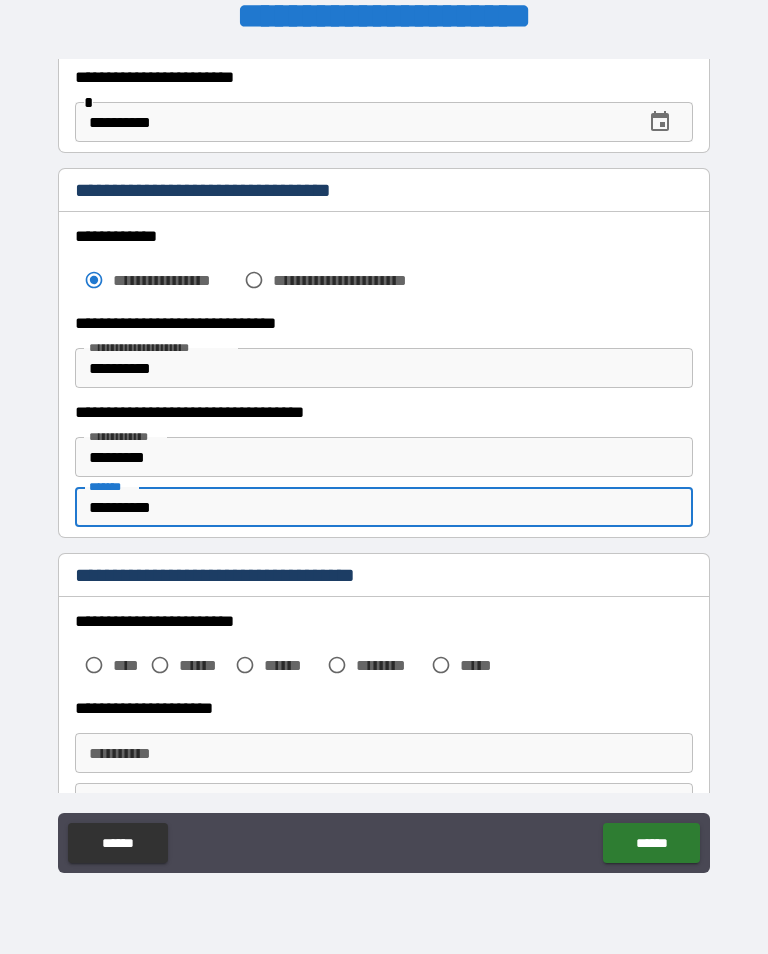 scroll, scrollTop: 314, scrollLeft: 0, axis: vertical 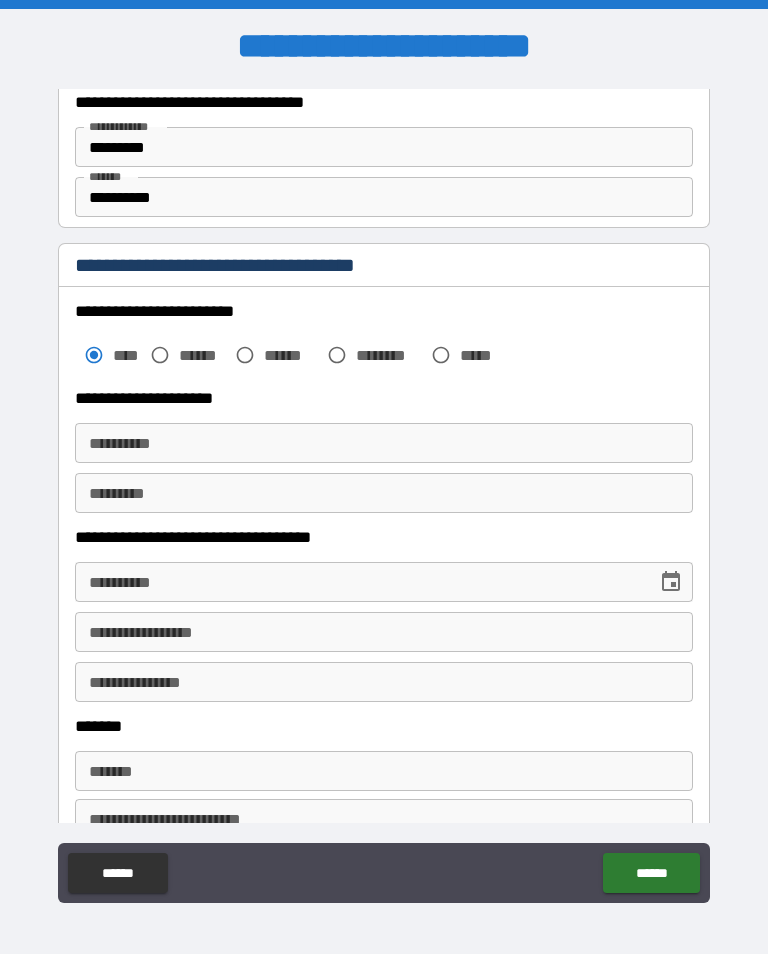 click on "**********" at bounding box center [384, 443] 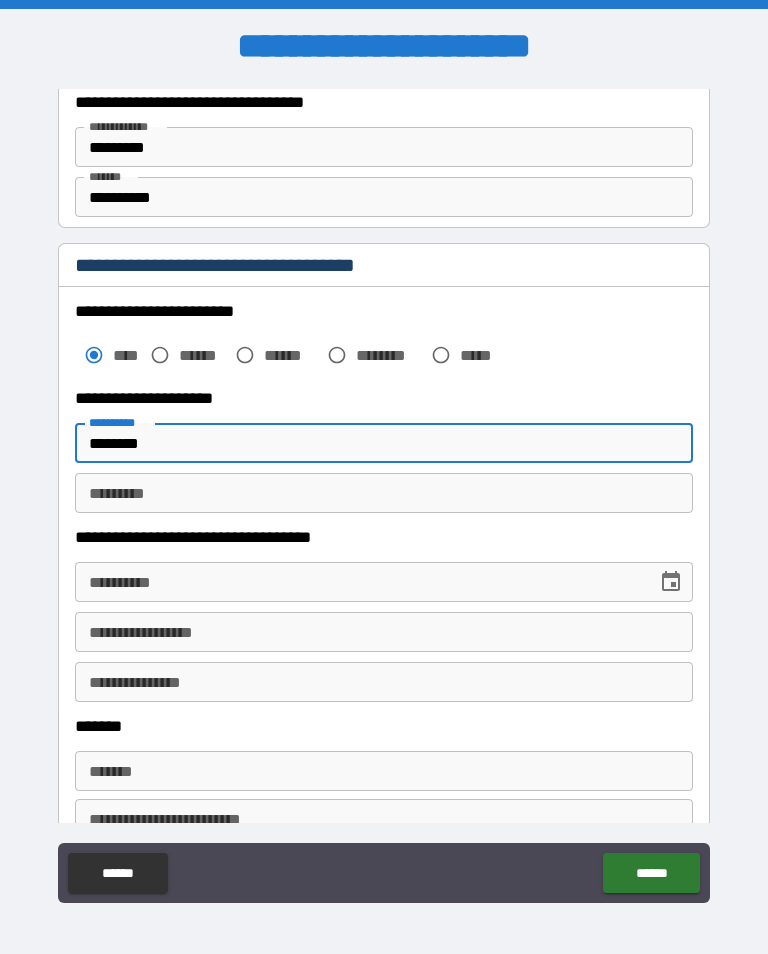 type on "*******" 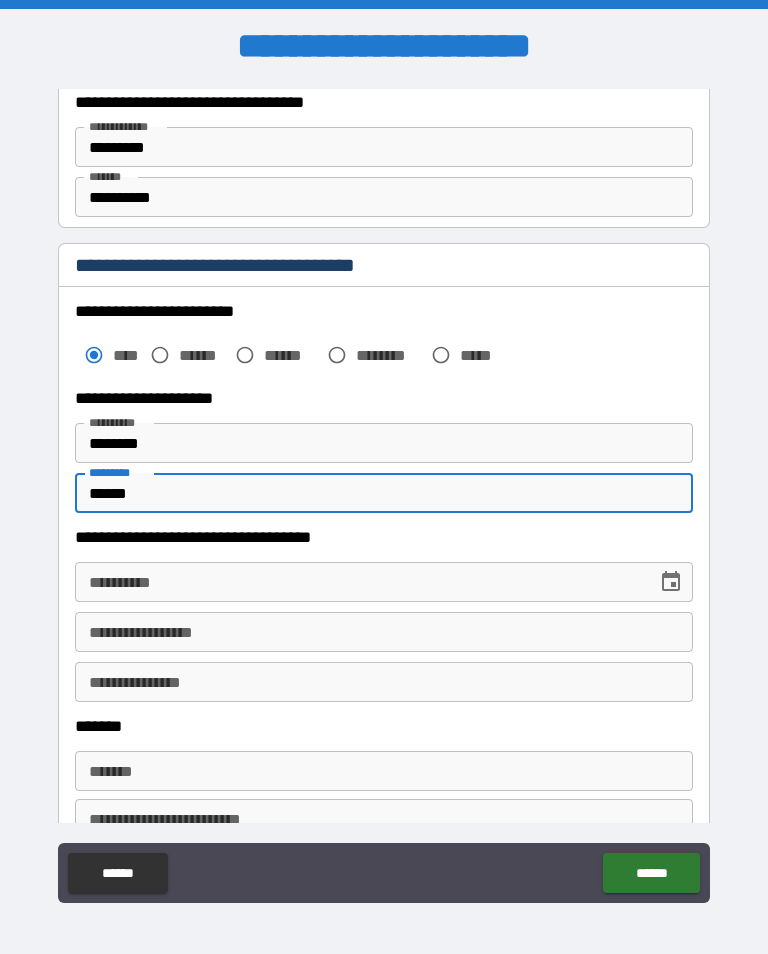type on "******" 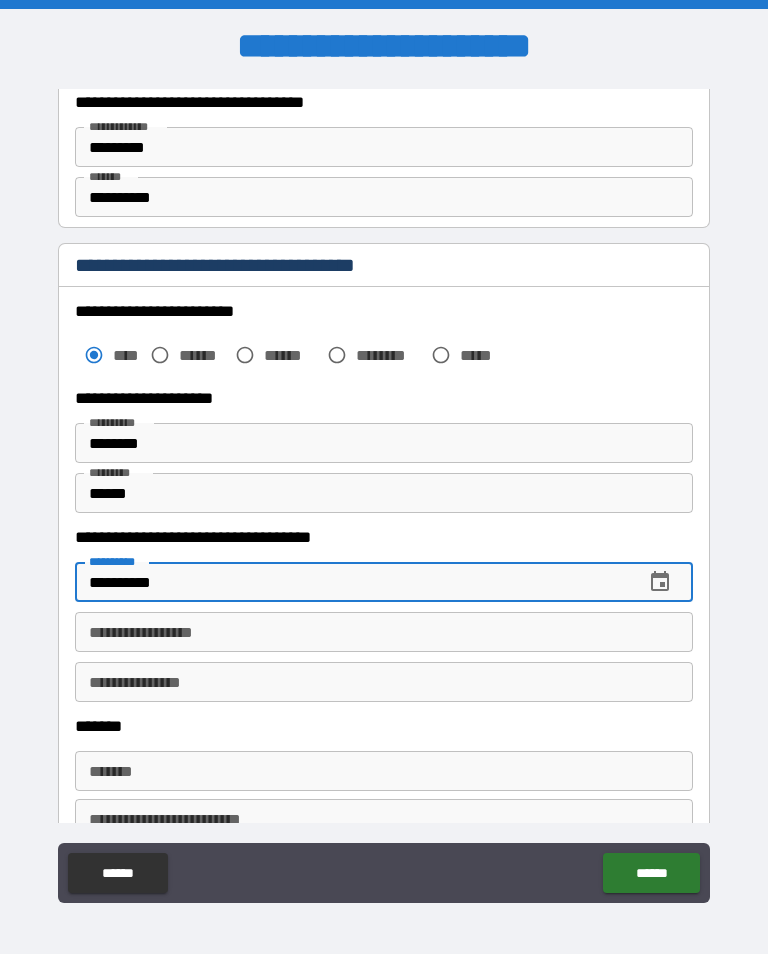 type on "**********" 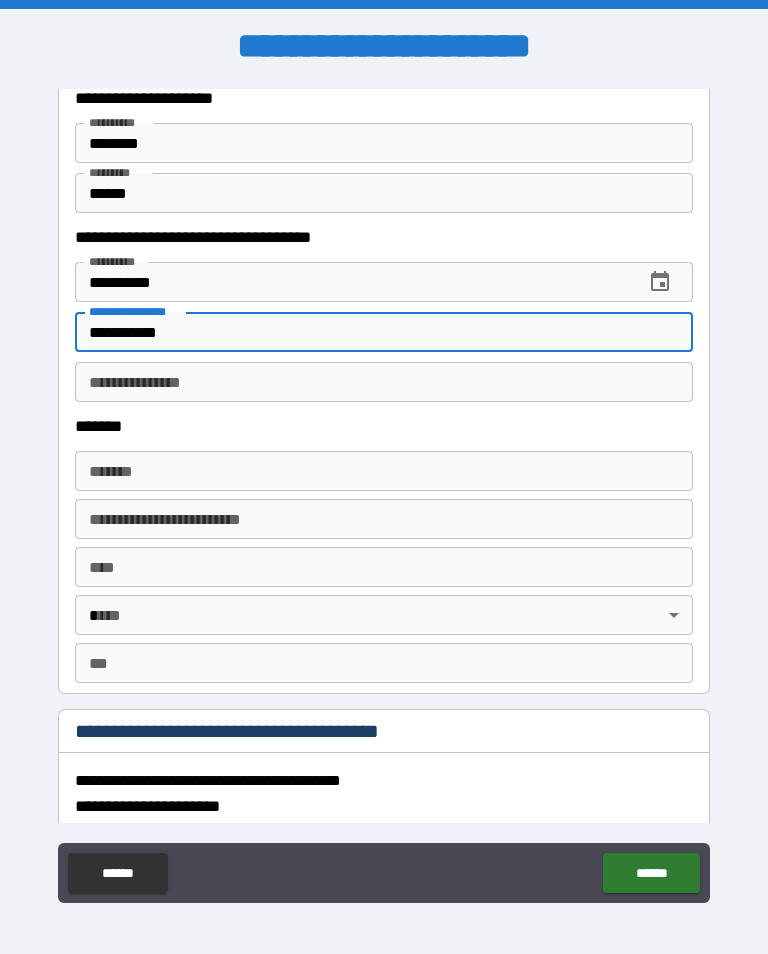scroll, scrollTop: 955, scrollLeft: 0, axis: vertical 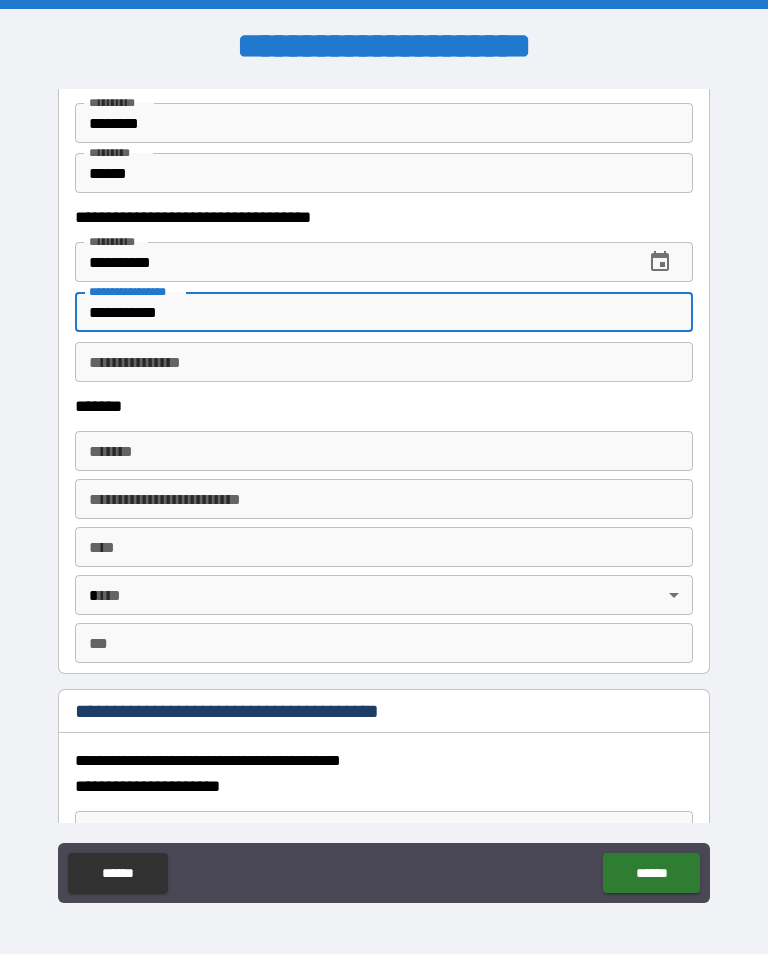 type on "**********" 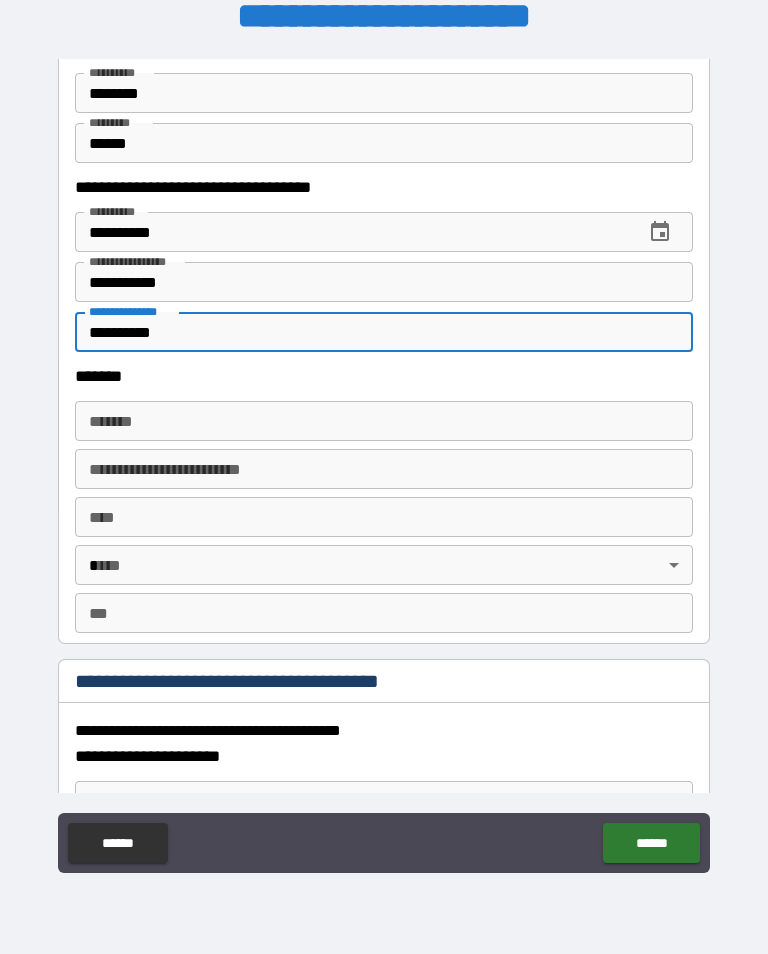 scroll, scrollTop: 163, scrollLeft: 0, axis: vertical 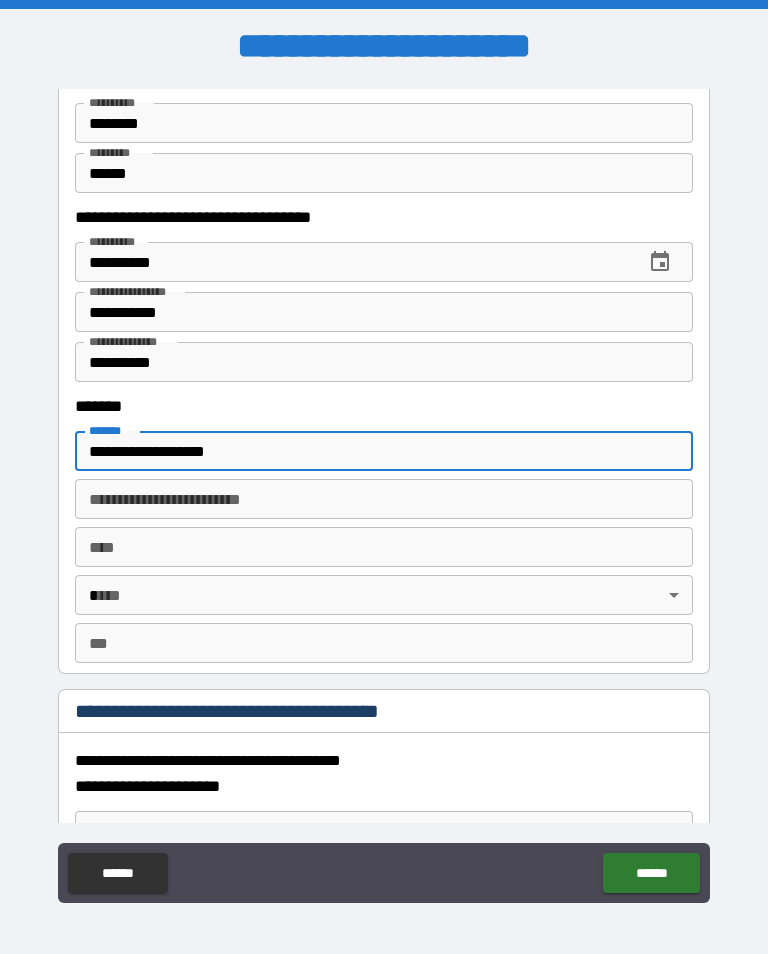 type on "**********" 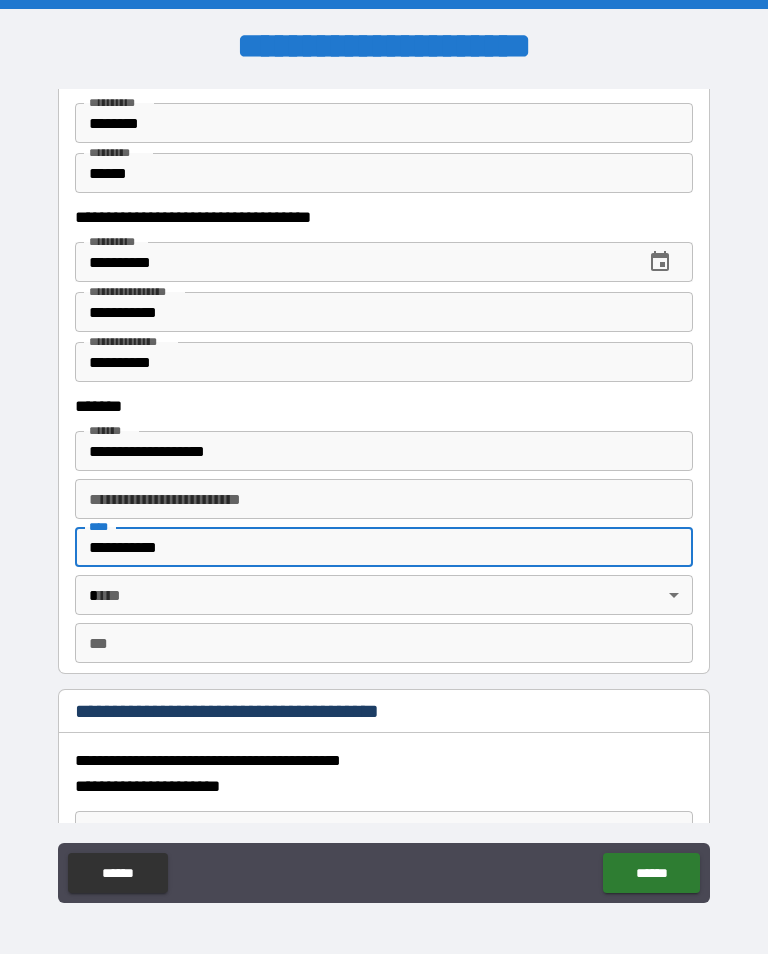 type on "**********" 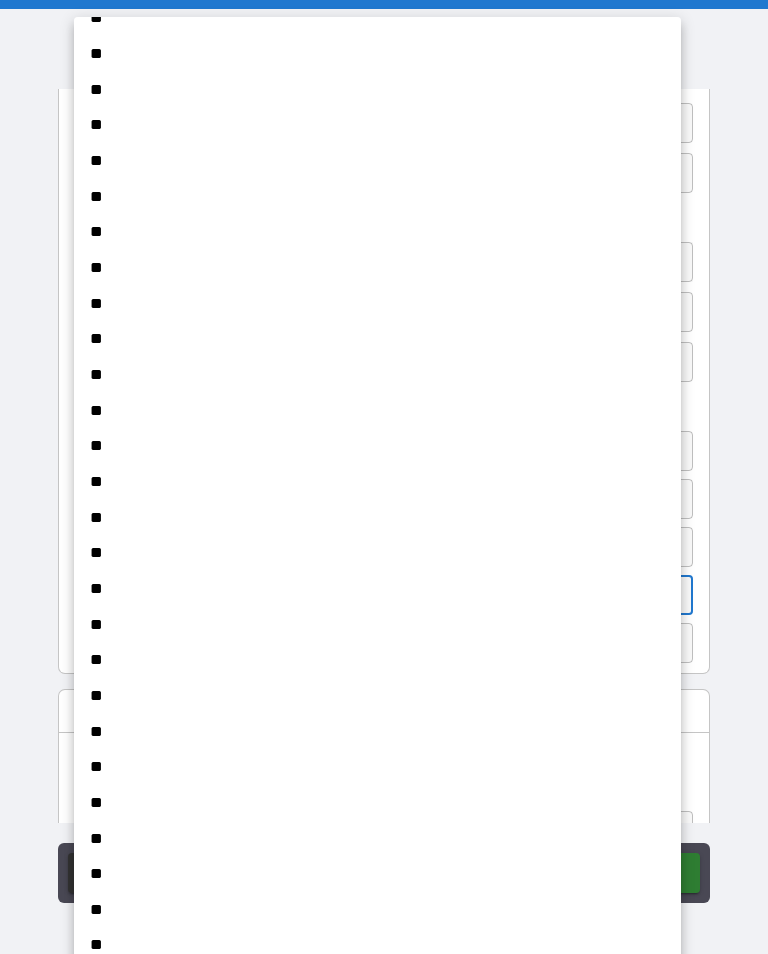scroll, scrollTop: 438, scrollLeft: 0, axis: vertical 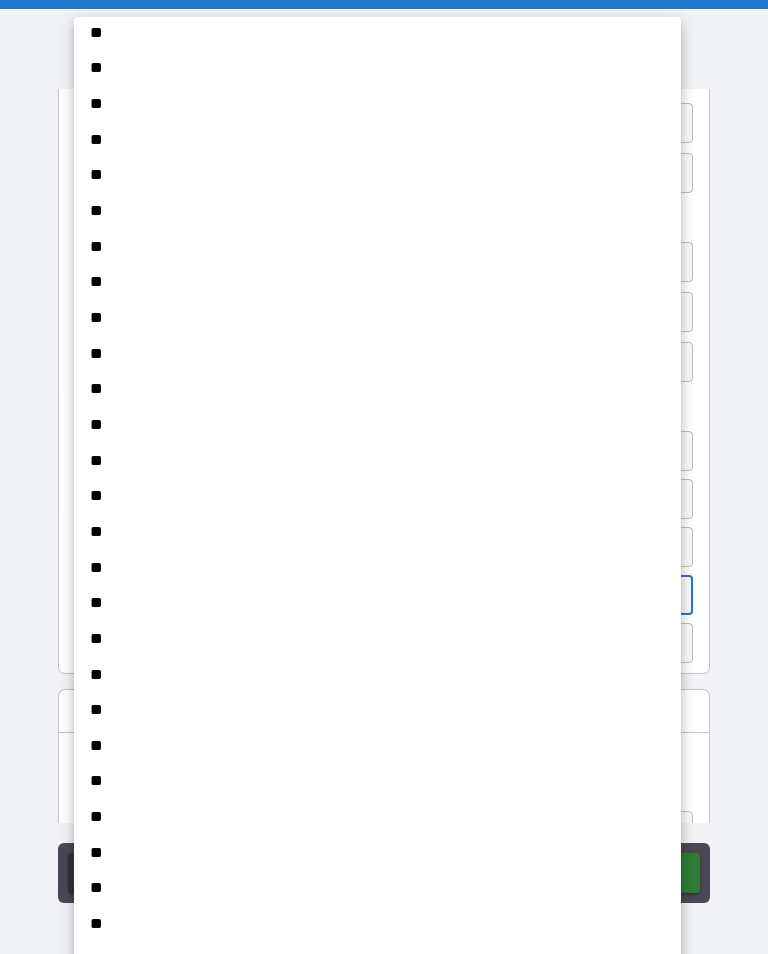 click on "**" at bounding box center [376, 639] 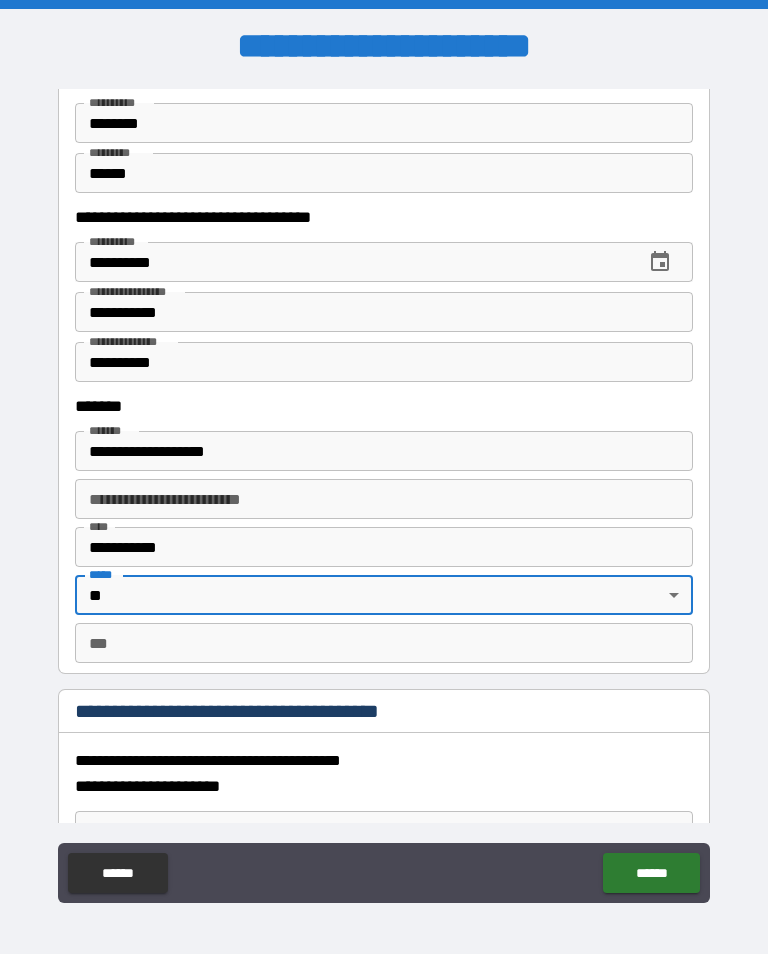 type on "**" 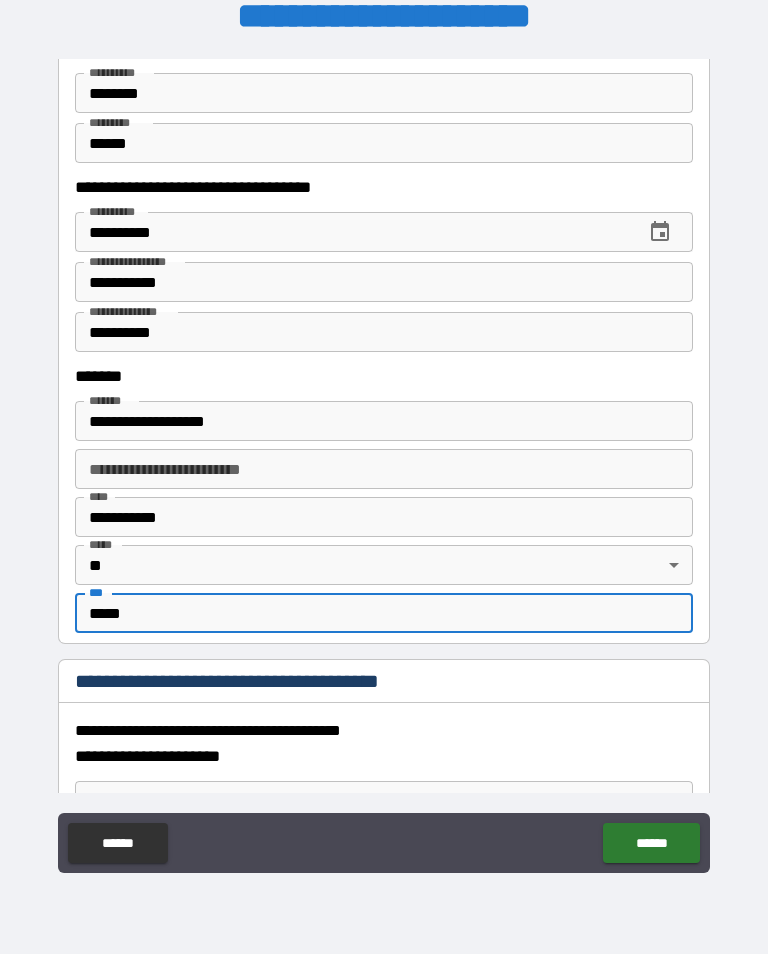 scroll, scrollTop: 314, scrollLeft: 0, axis: vertical 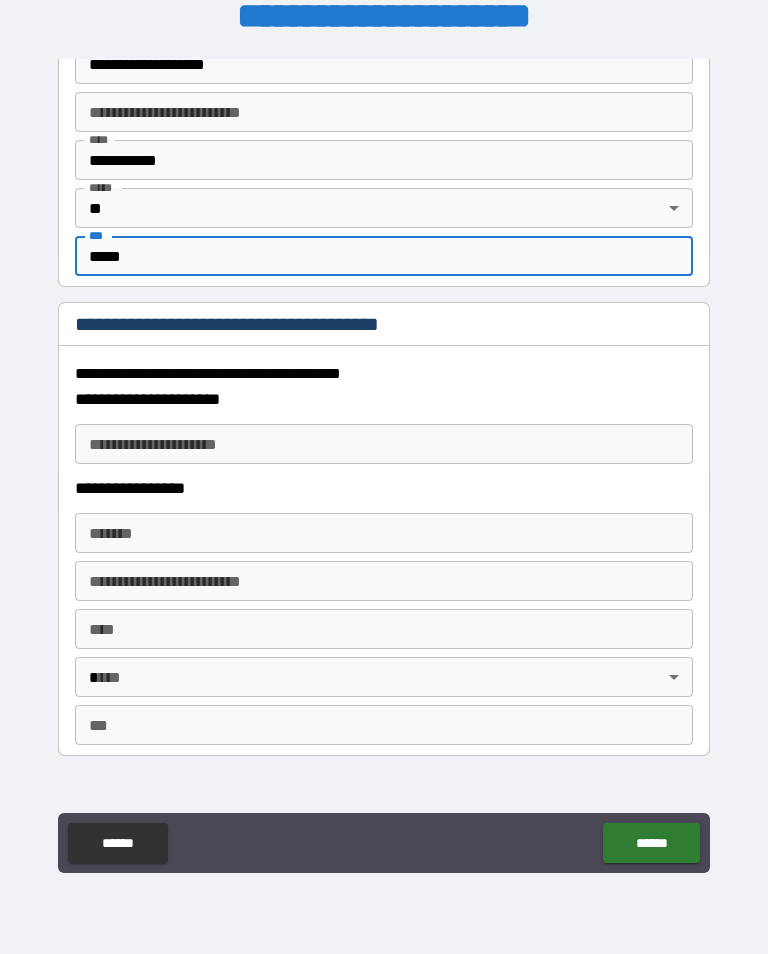 type on "*****" 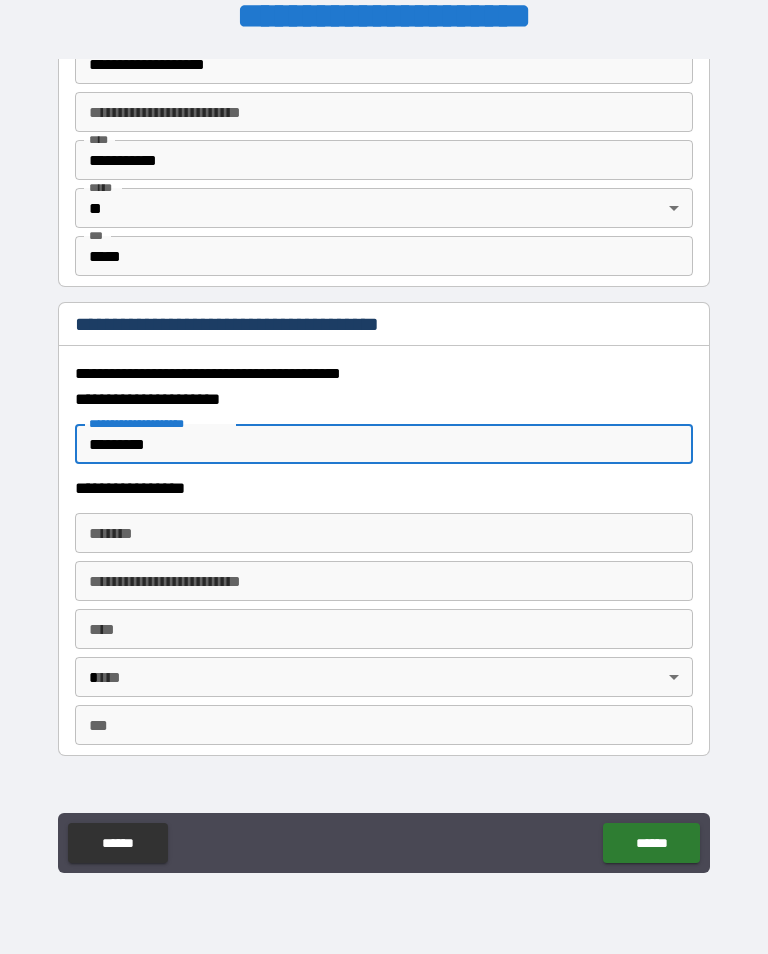 scroll, scrollTop: 262, scrollLeft: 0, axis: vertical 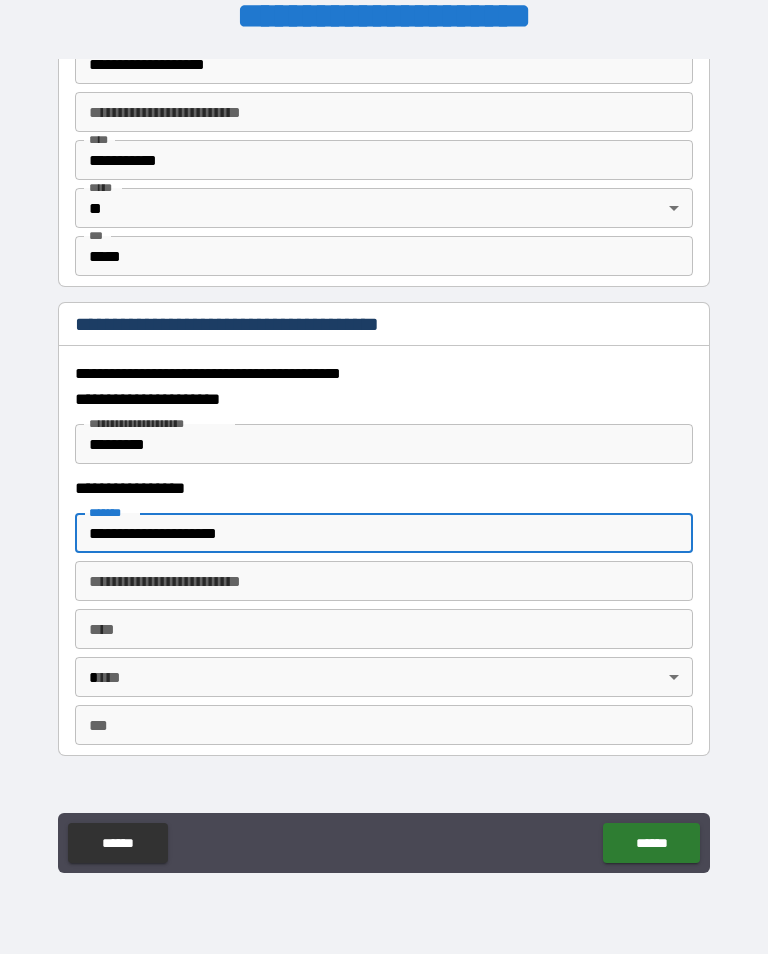 type on "**********" 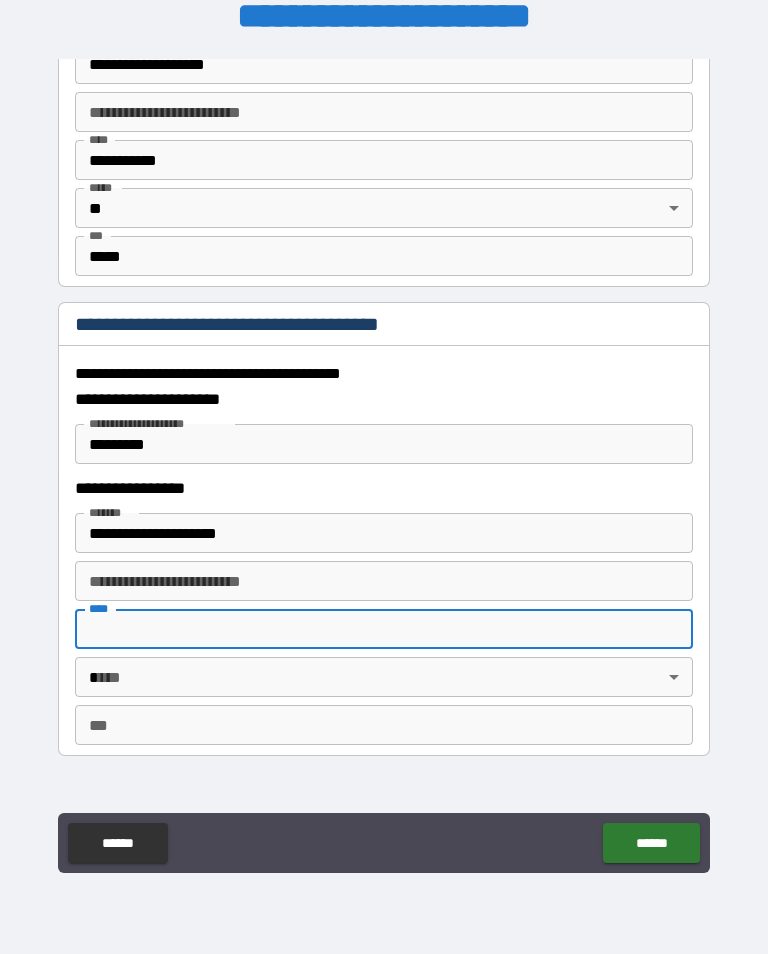 scroll, scrollTop: 314, scrollLeft: 0, axis: vertical 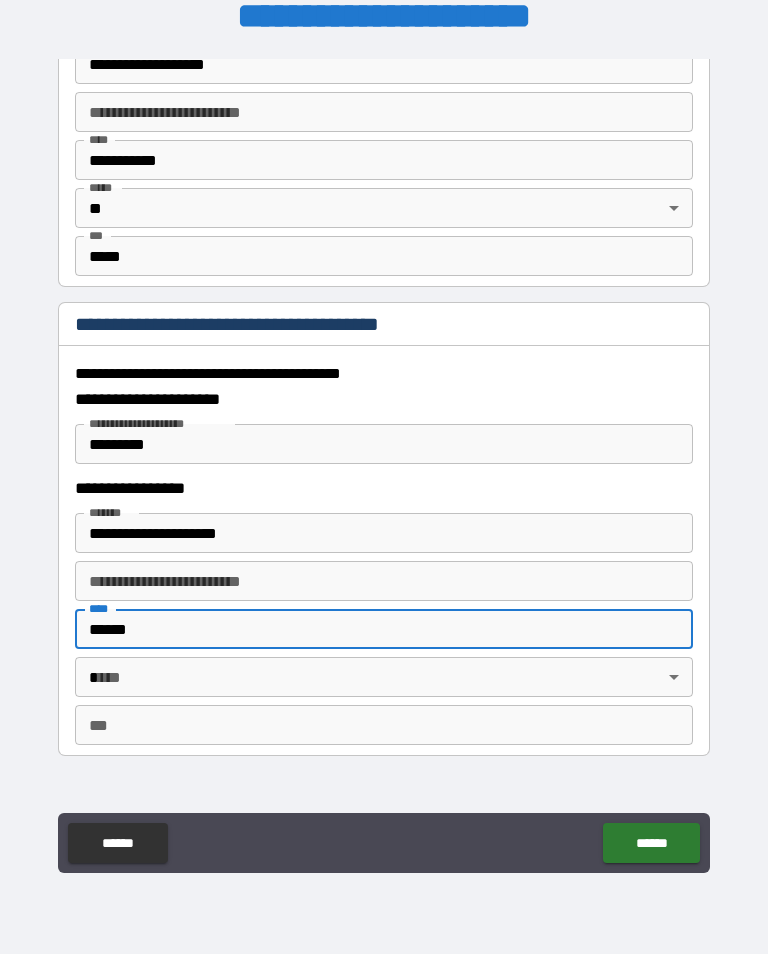 type on "******" 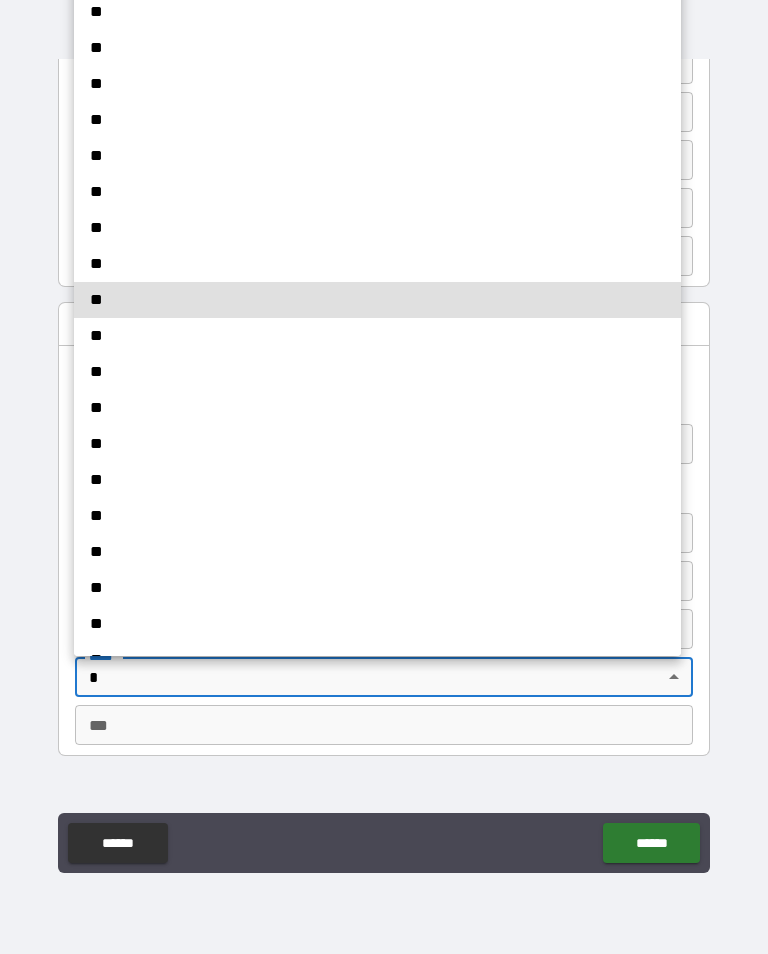 scroll, scrollTop: 1, scrollLeft: 0, axis: vertical 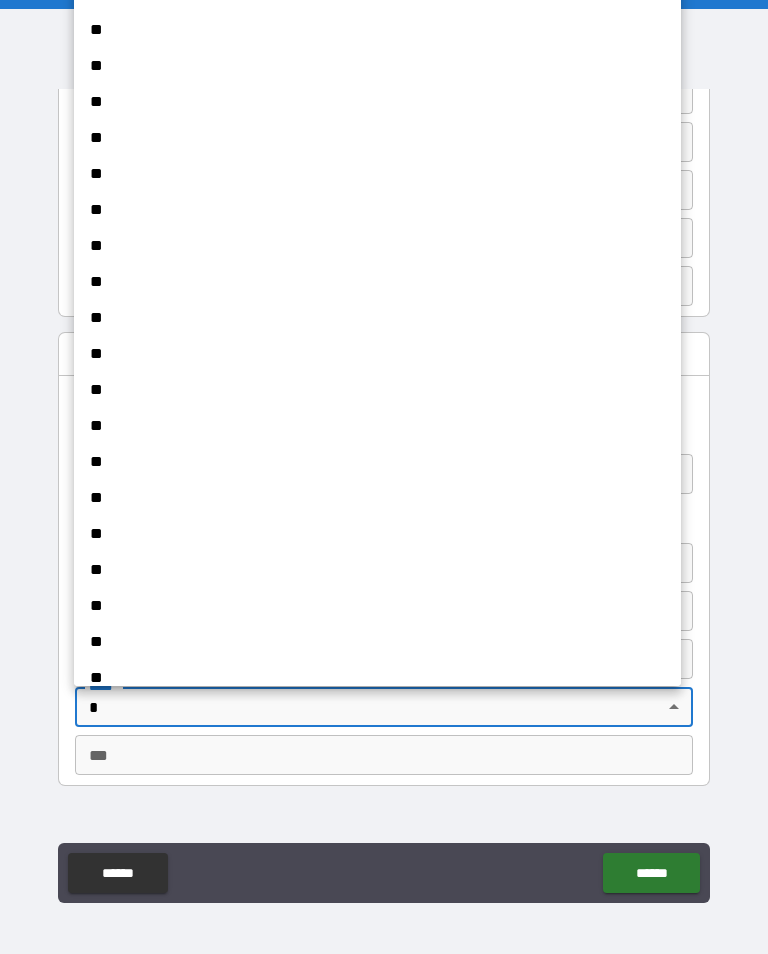 click on "**" at bounding box center [377, 318] 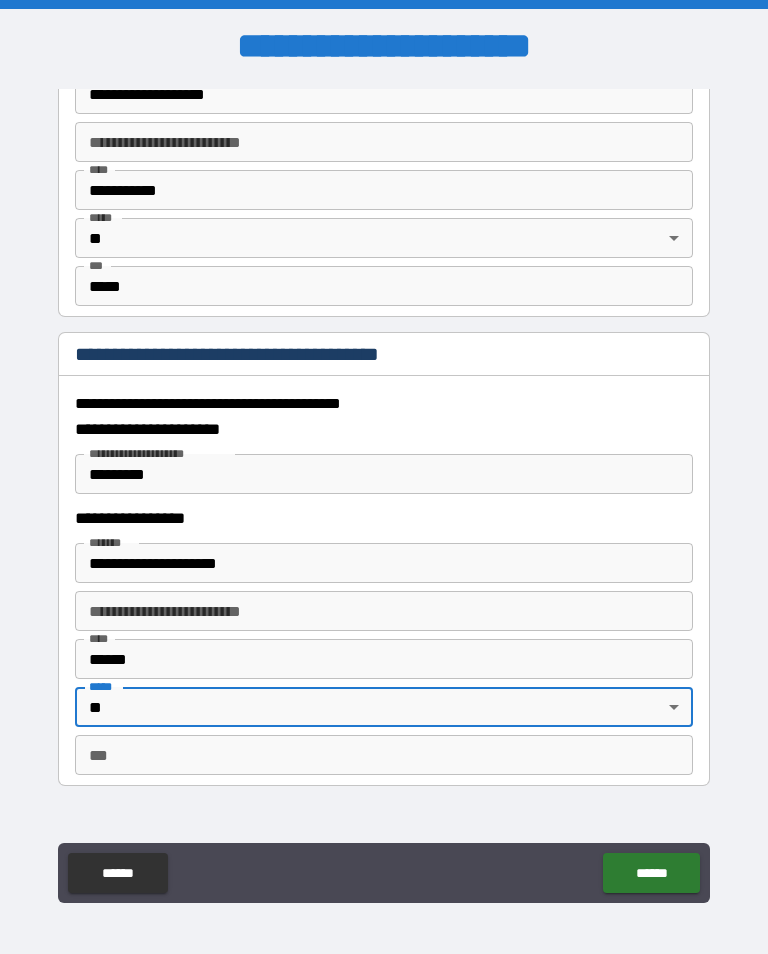 type on "**" 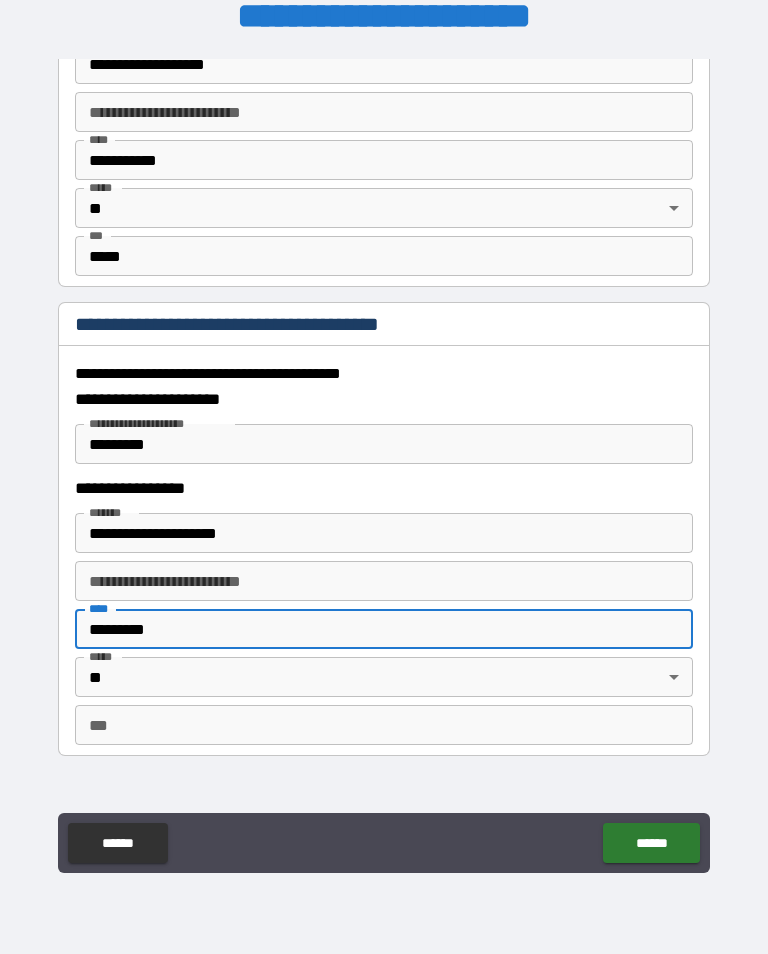 scroll, scrollTop: 208, scrollLeft: 0, axis: vertical 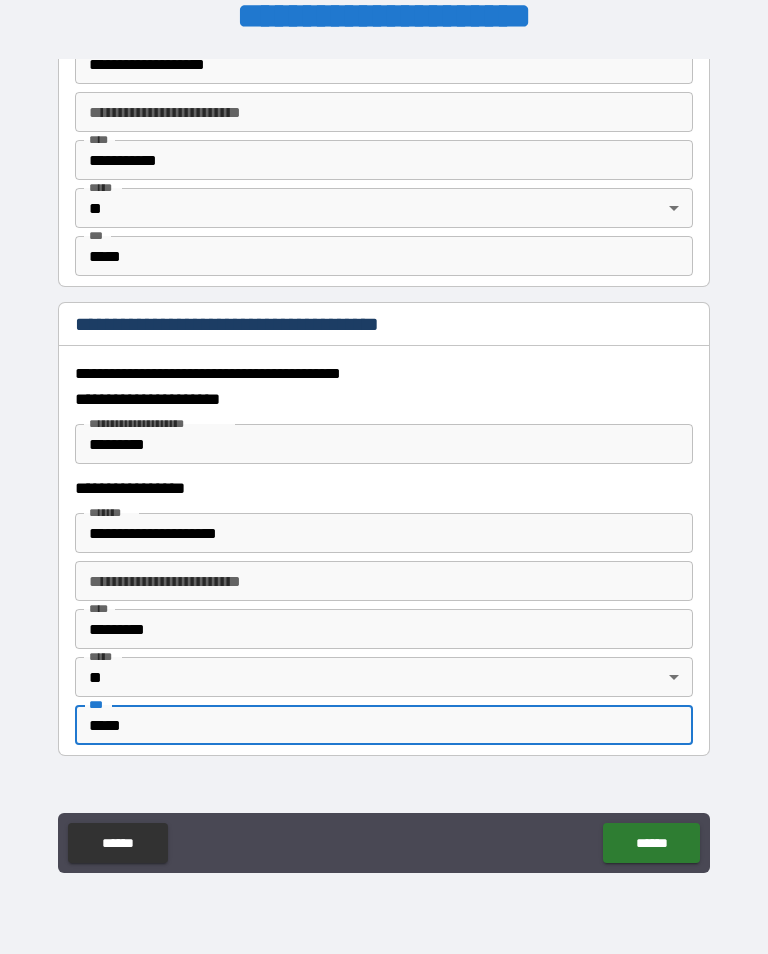 type on "*****" 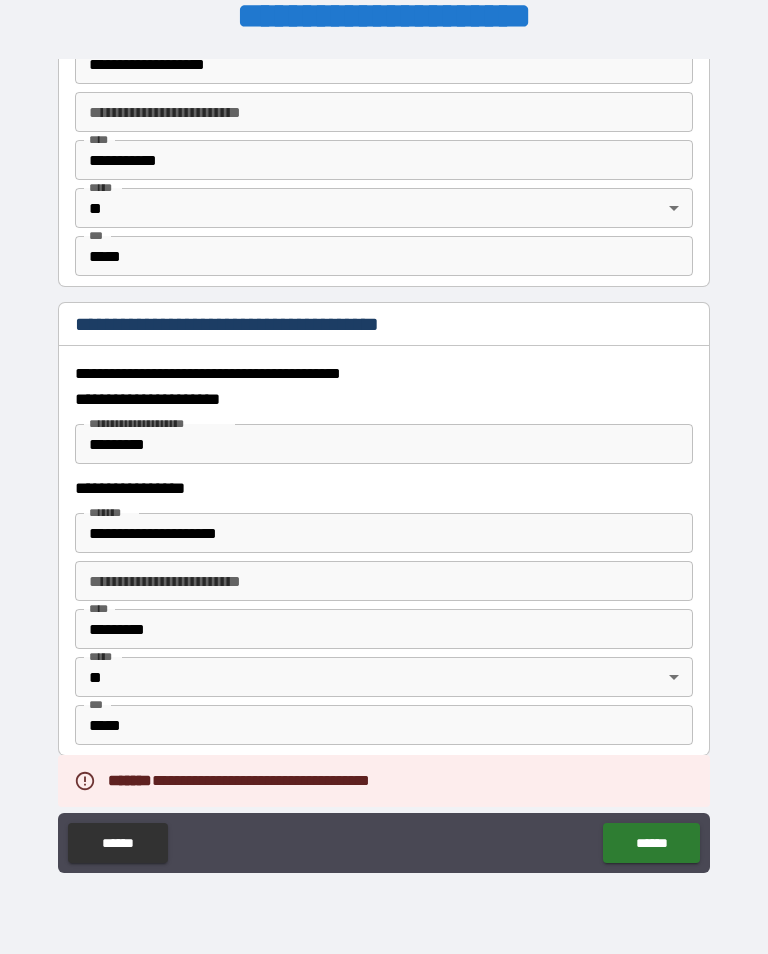 scroll, scrollTop: 1, scrollLeft: 0, axis: vertical 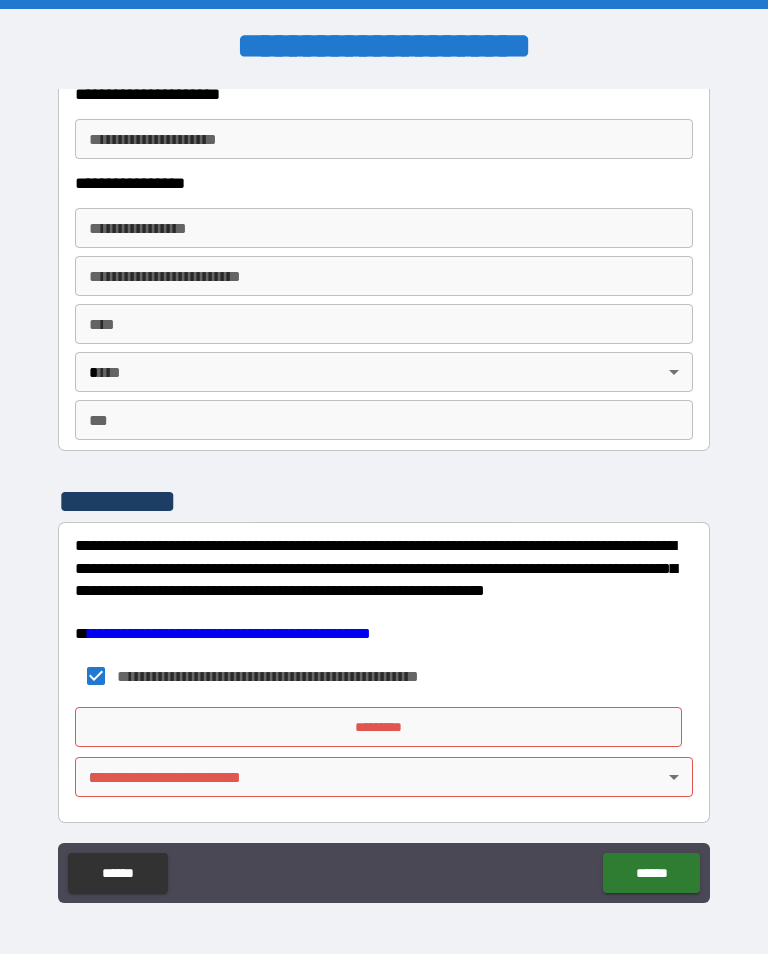 click on "*********" at bounding box center (378, 727) 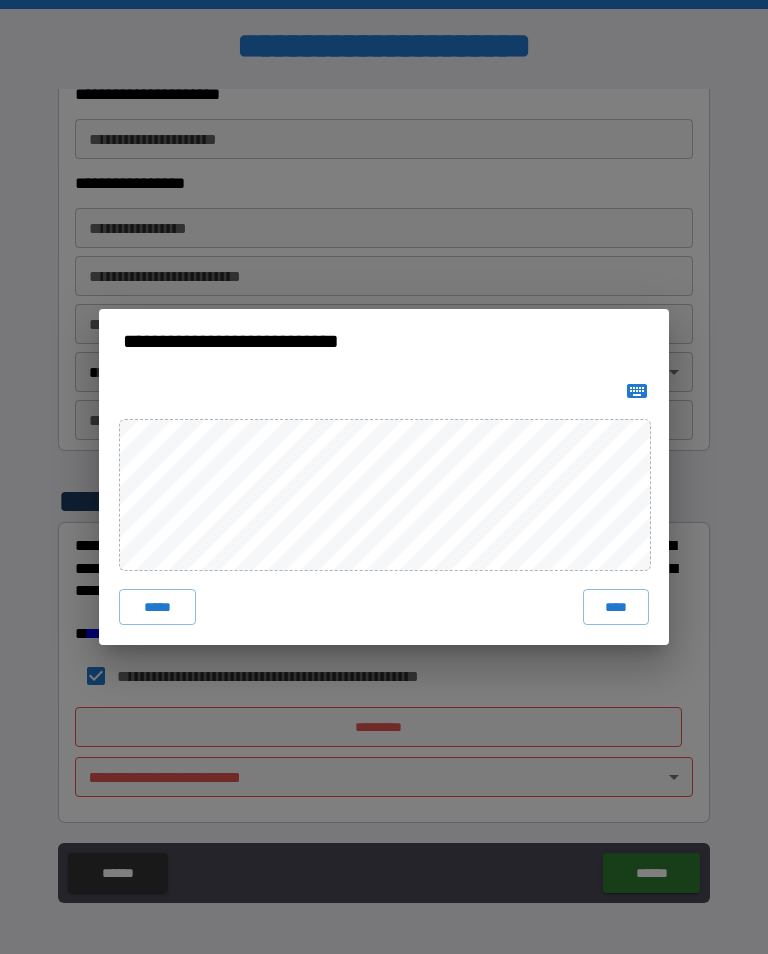 click on "****" at bounding box center [616, 607] 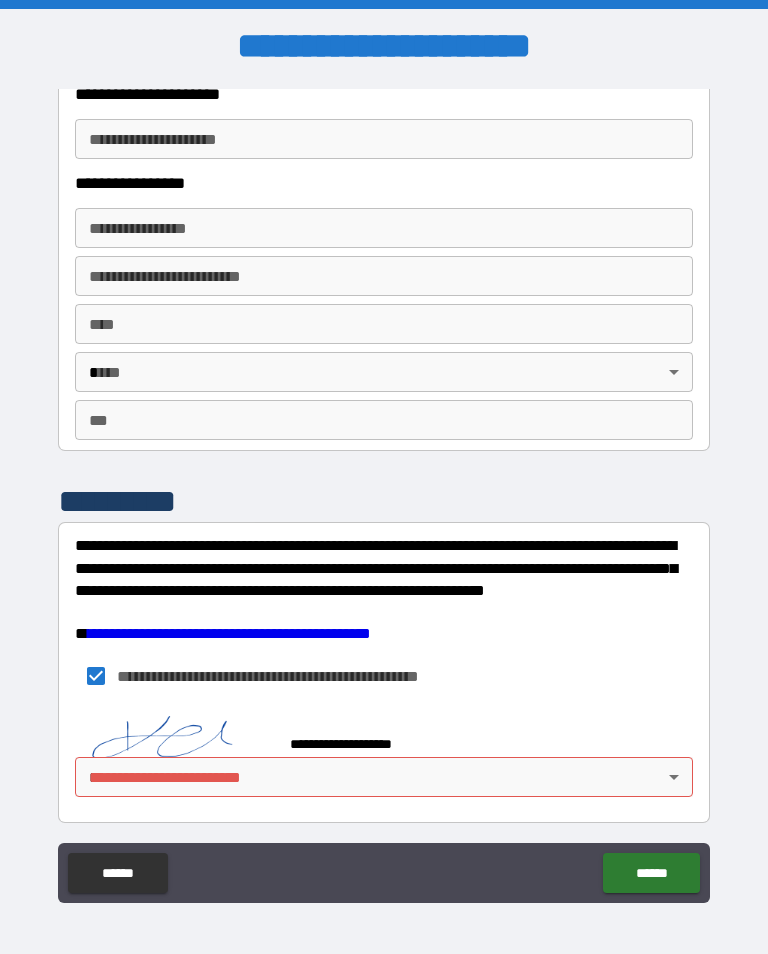 click on "**********" at bounding box center [384, 491] 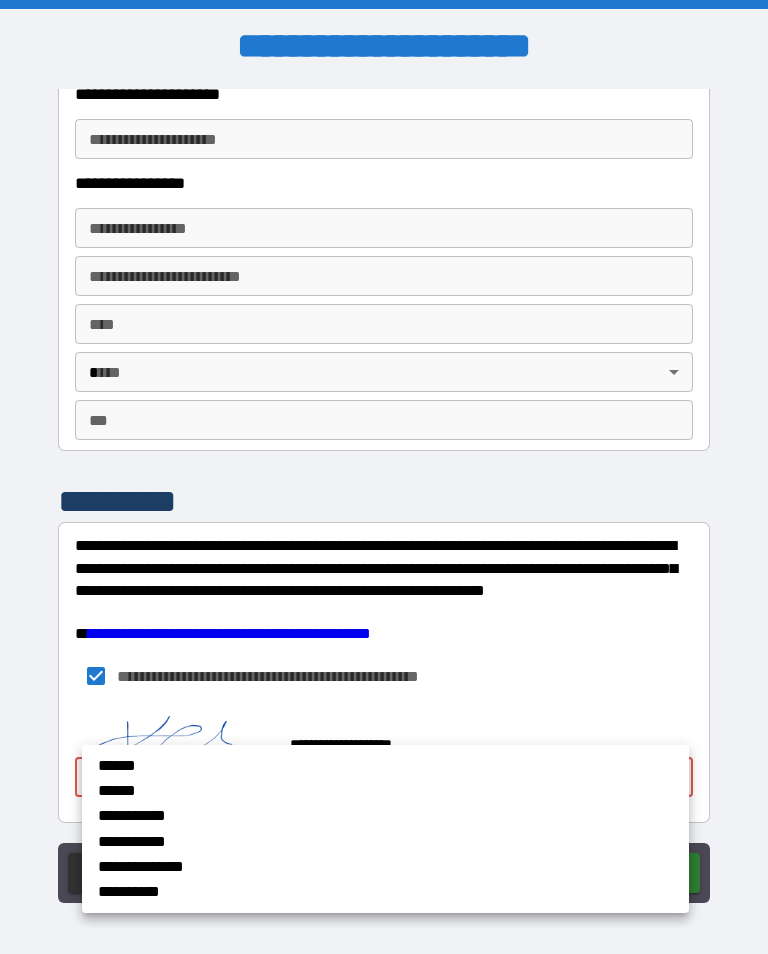 click on "******" at bounding box center [333, 765] 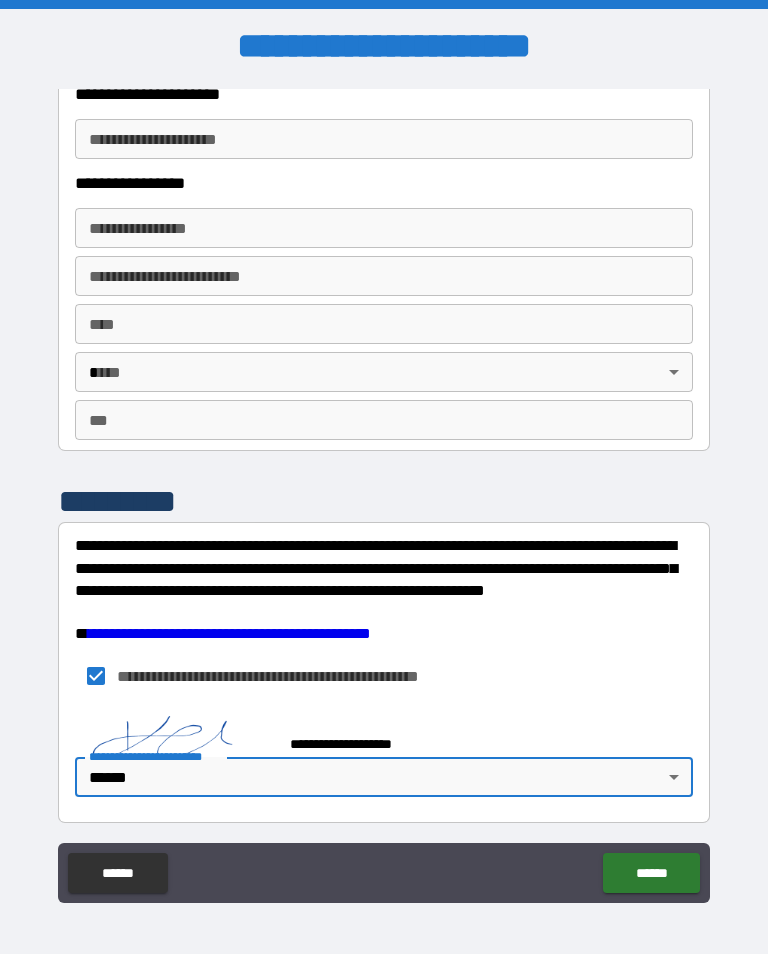 type on "******" 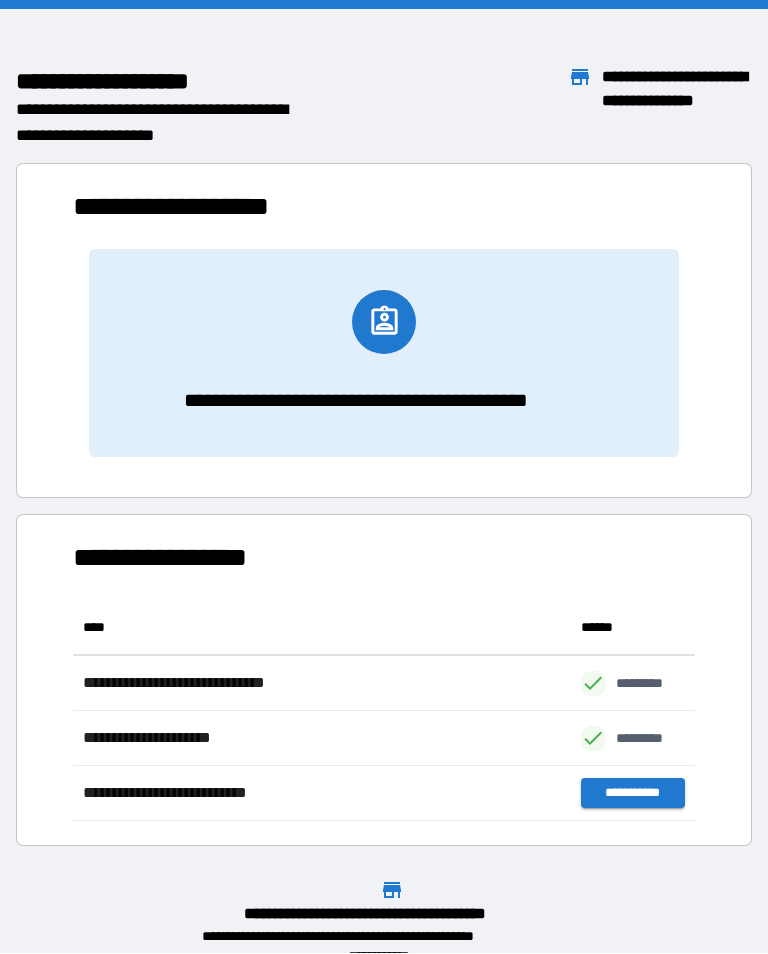 scroll, scrollTop: 221, scrollLeft: 622, axis: both 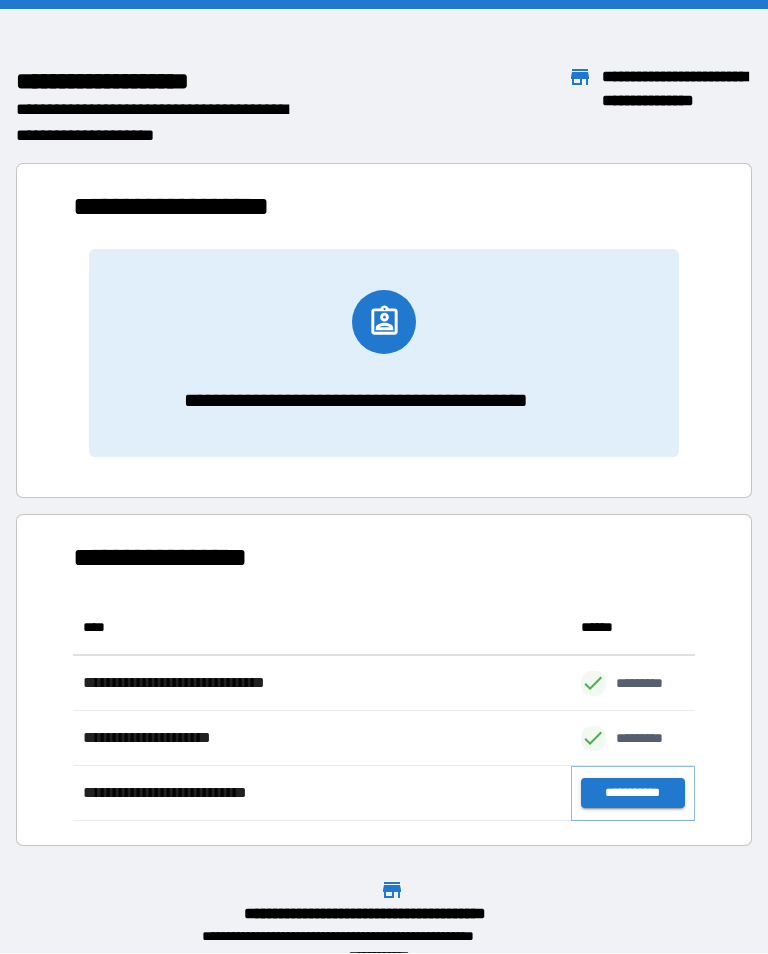 click on "**********" at bounding box center (633, 793) 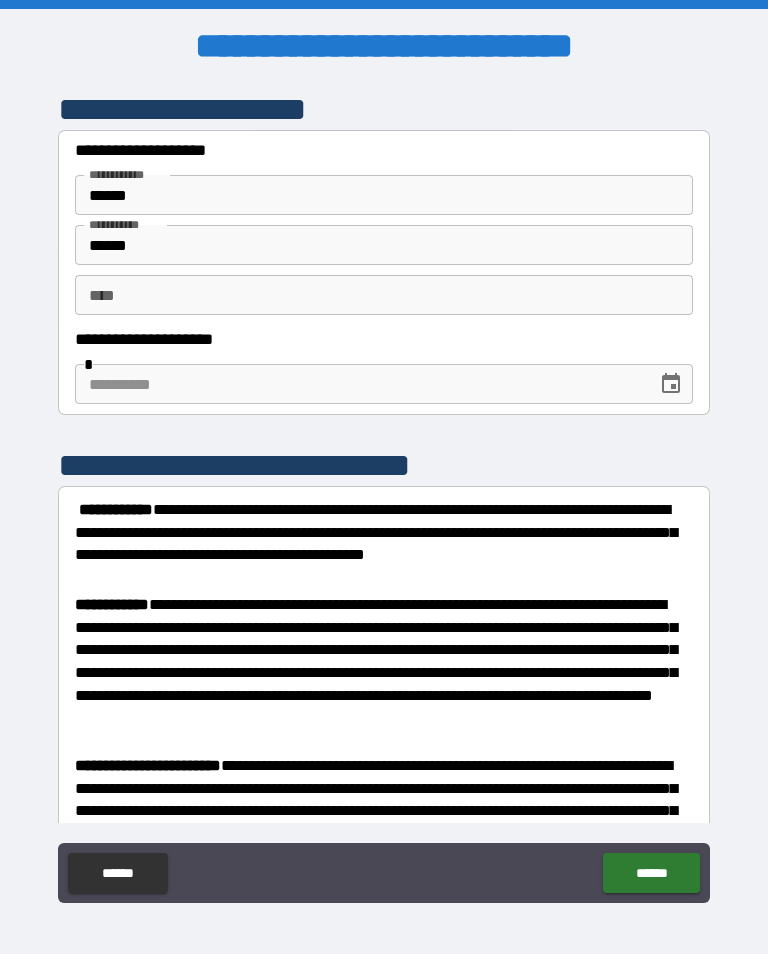 click on "**   *" at bounding box center (384, 295) 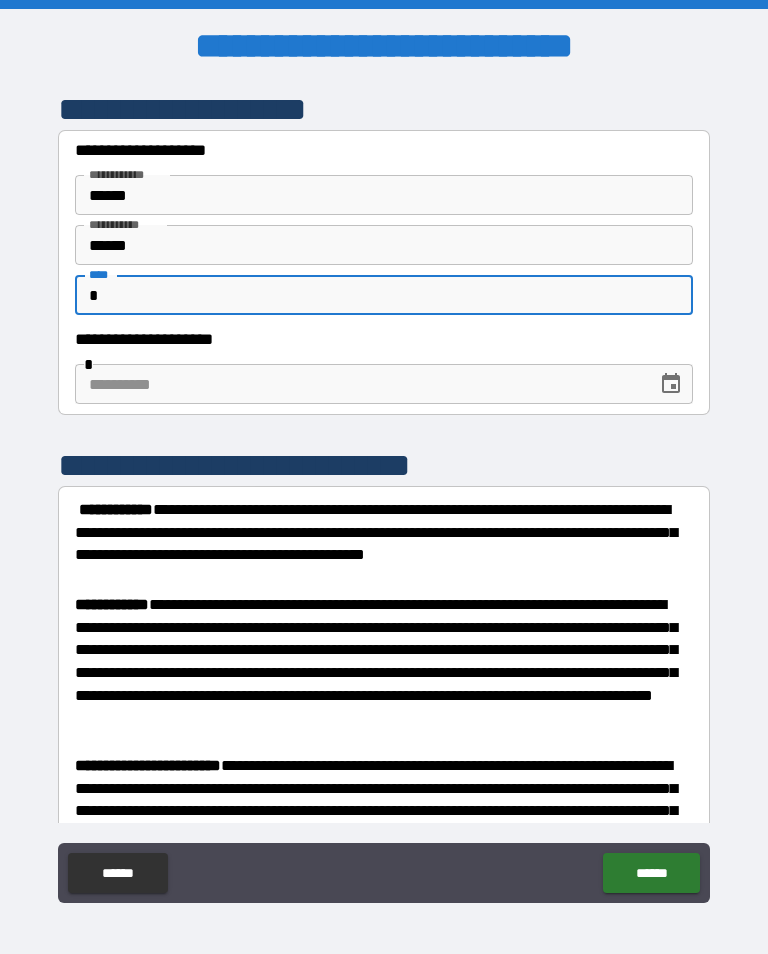 type on "*" 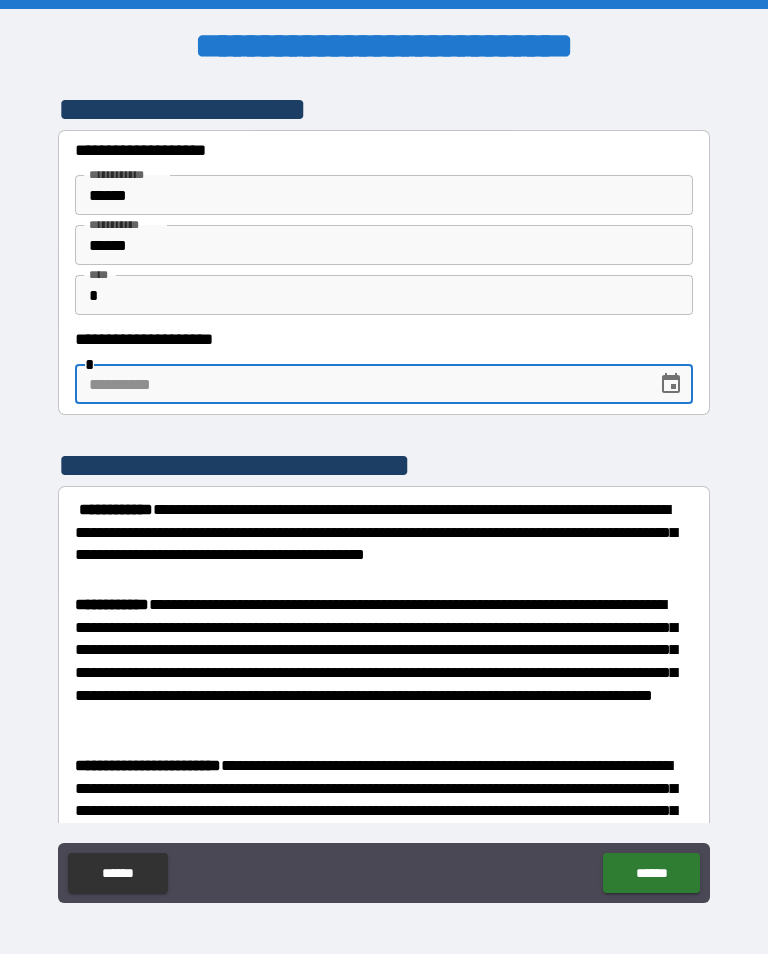 click 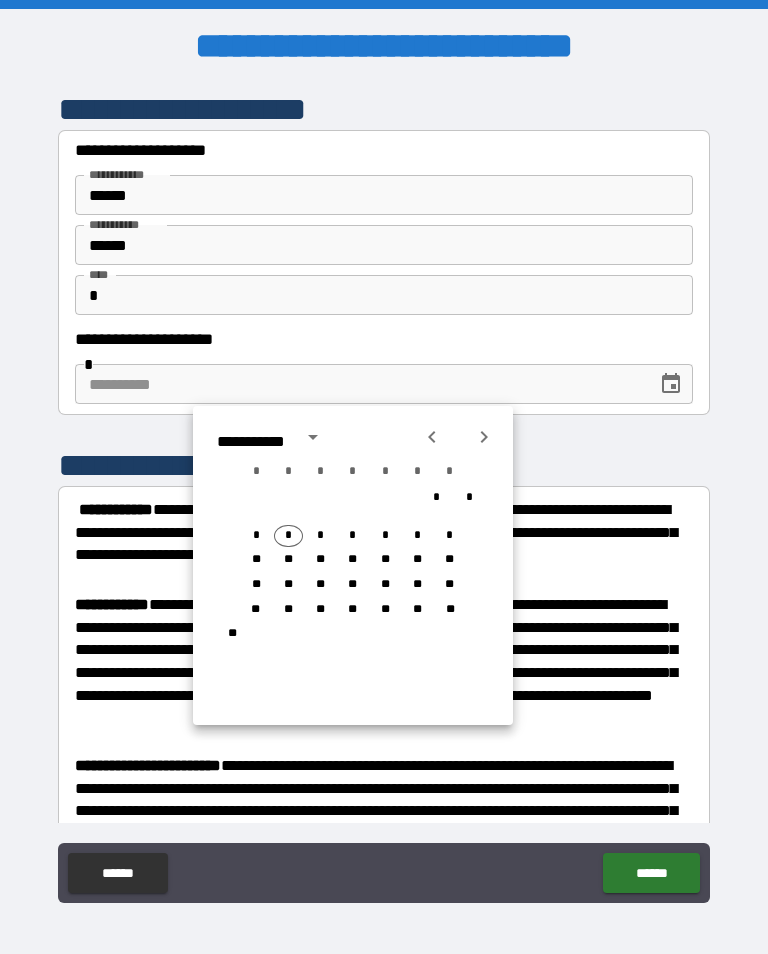 click 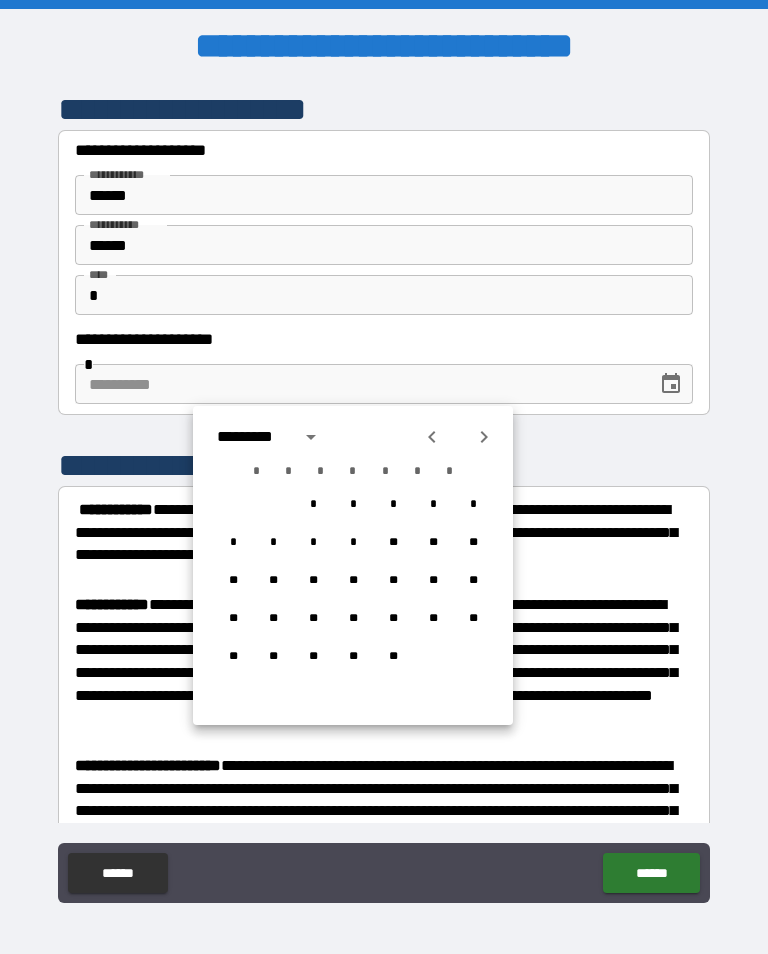 click 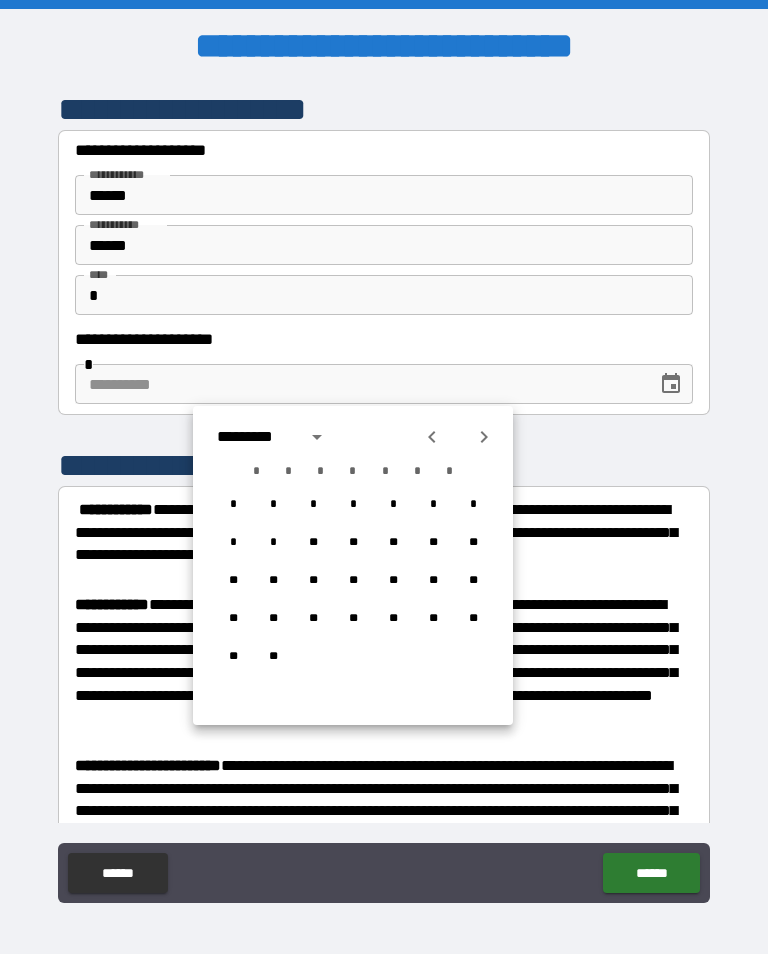 click 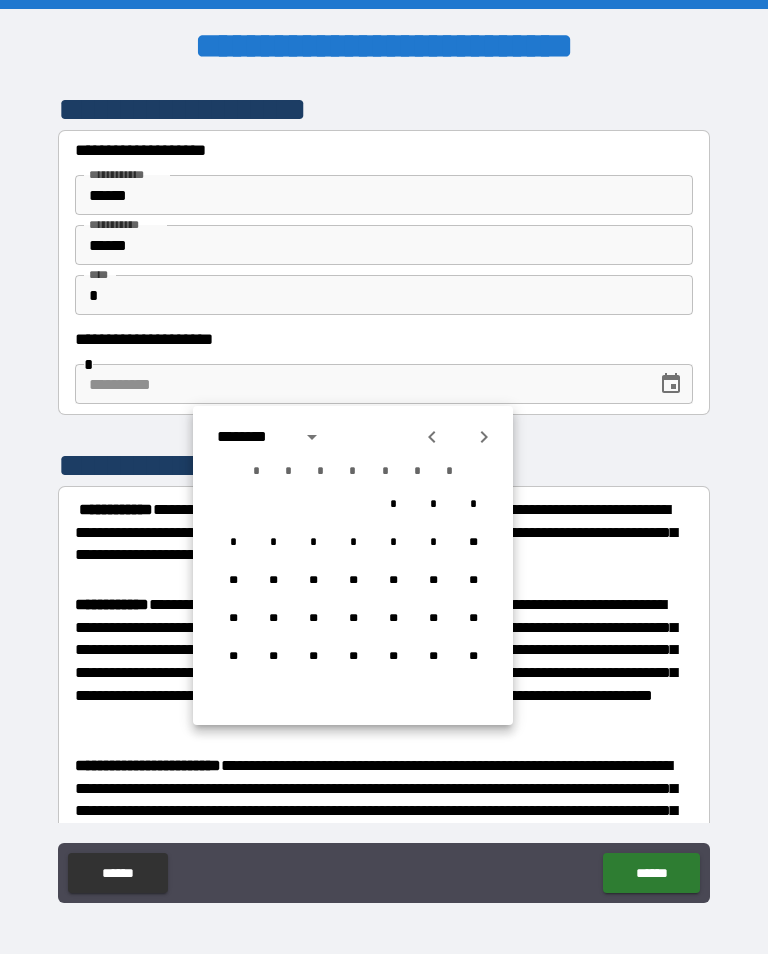 click 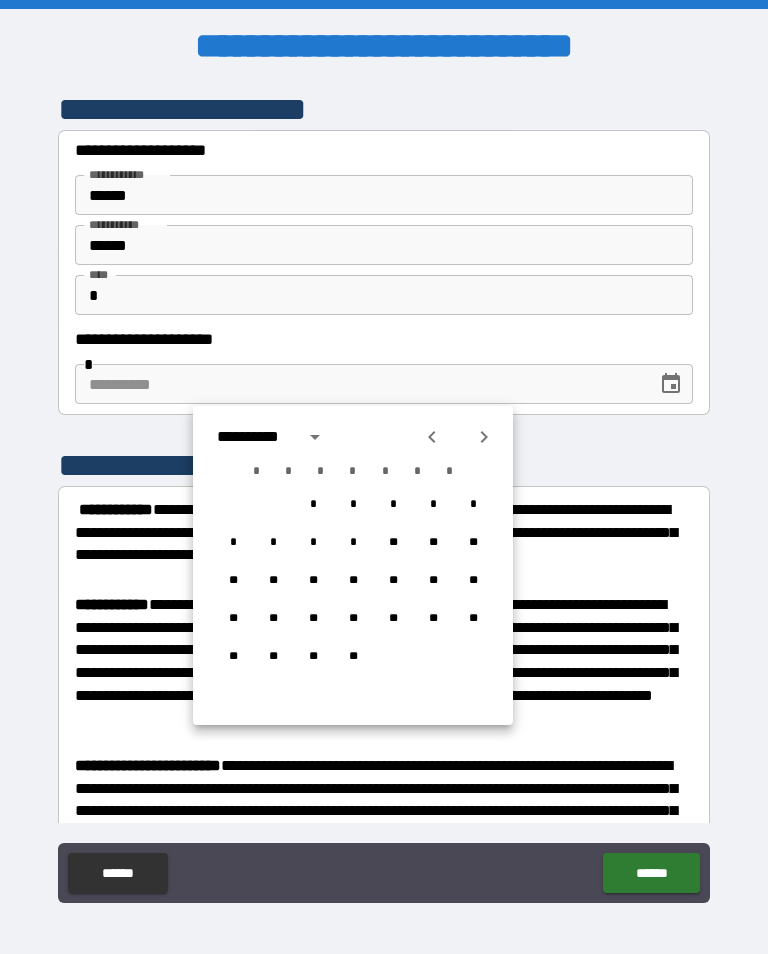click 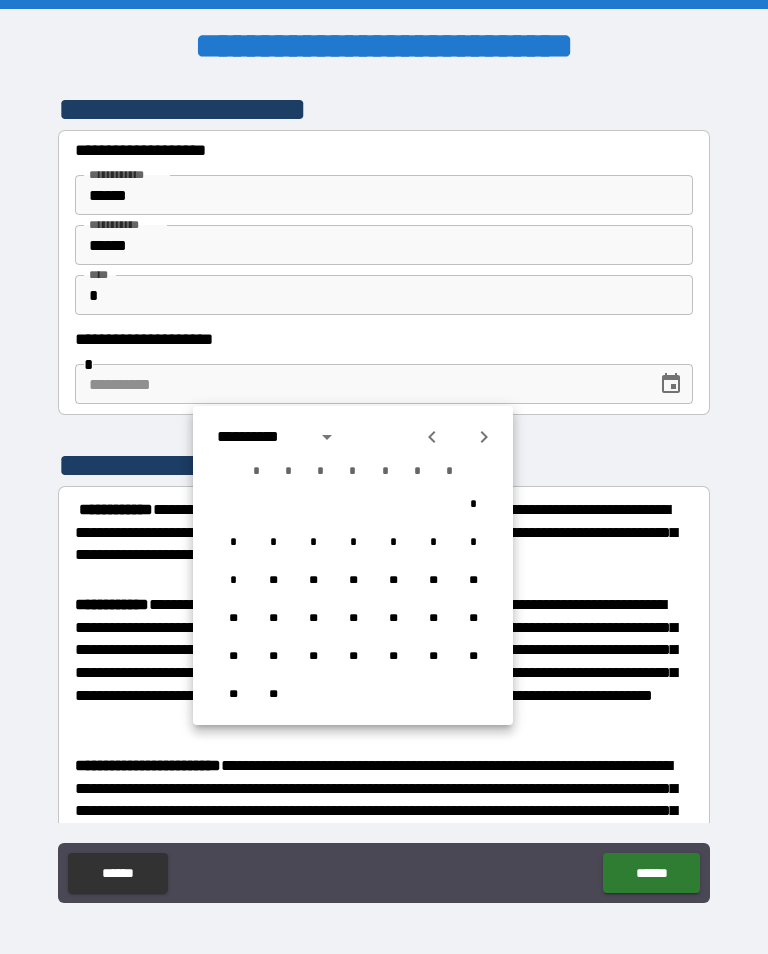 click 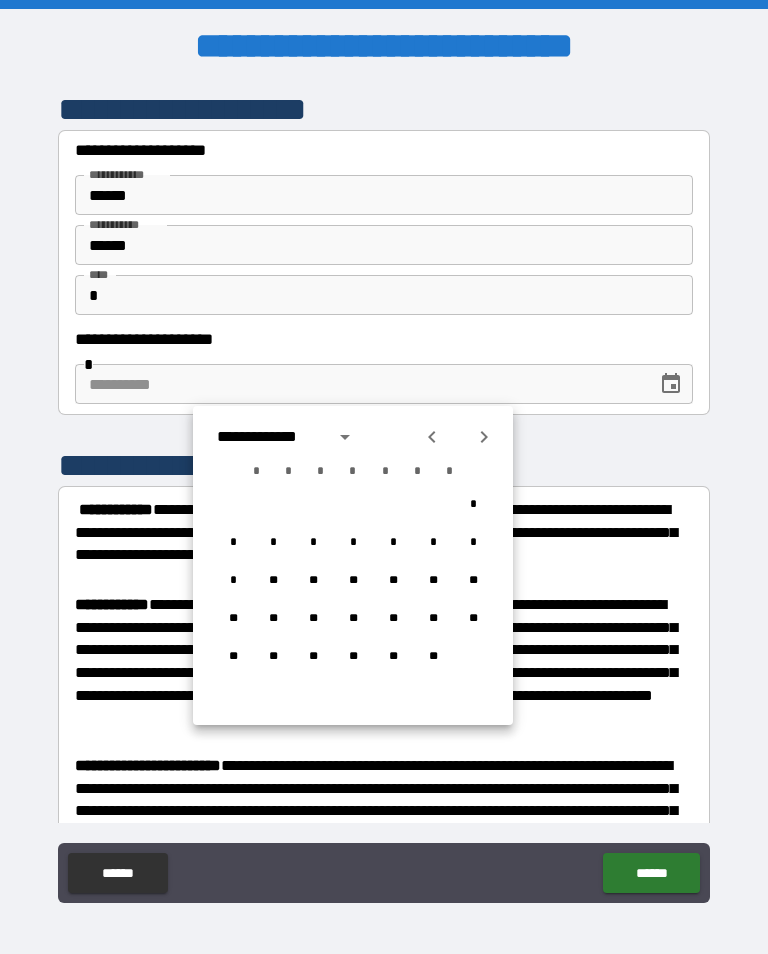 click 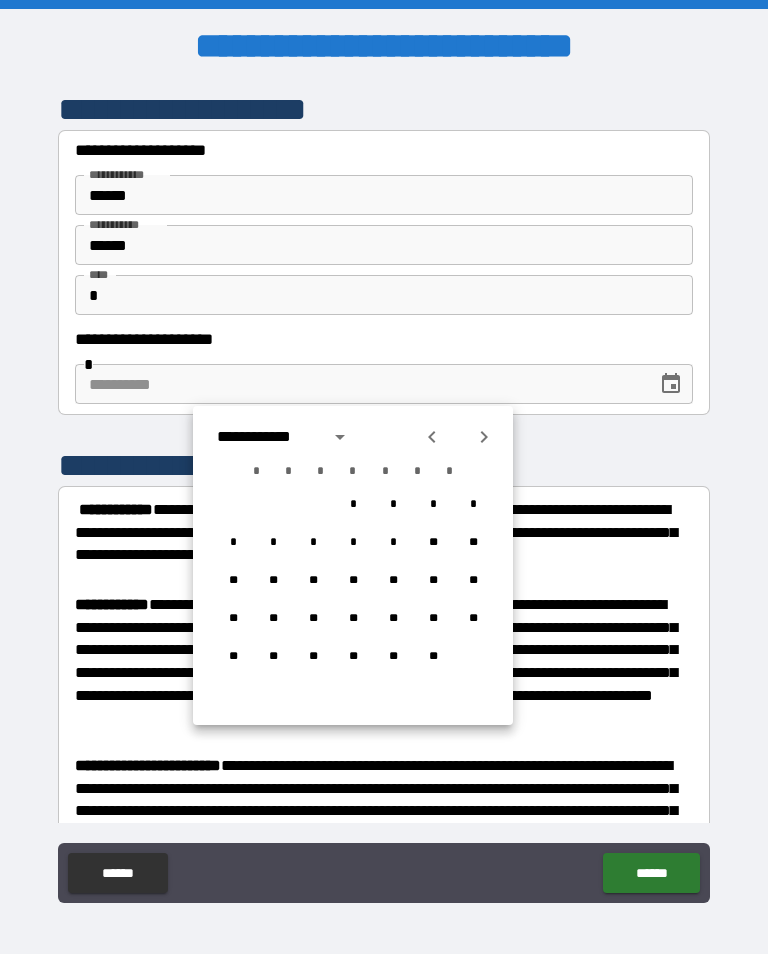 click on "**" at bounding box center (233, 619) 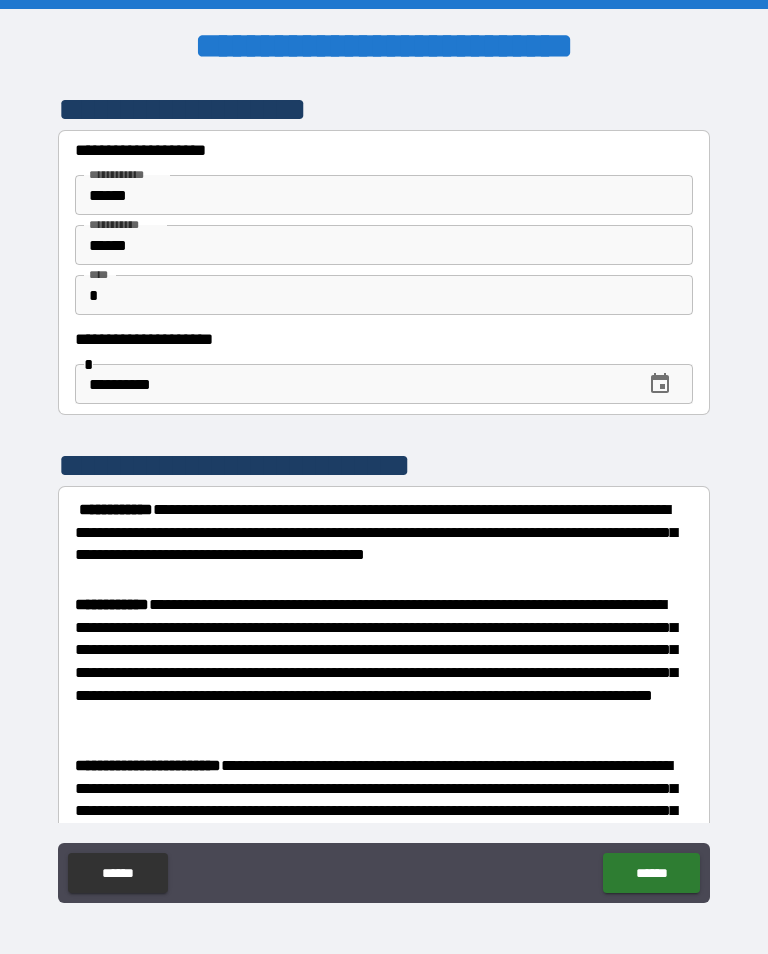 click on "**********" at bounding box center [353, 384] 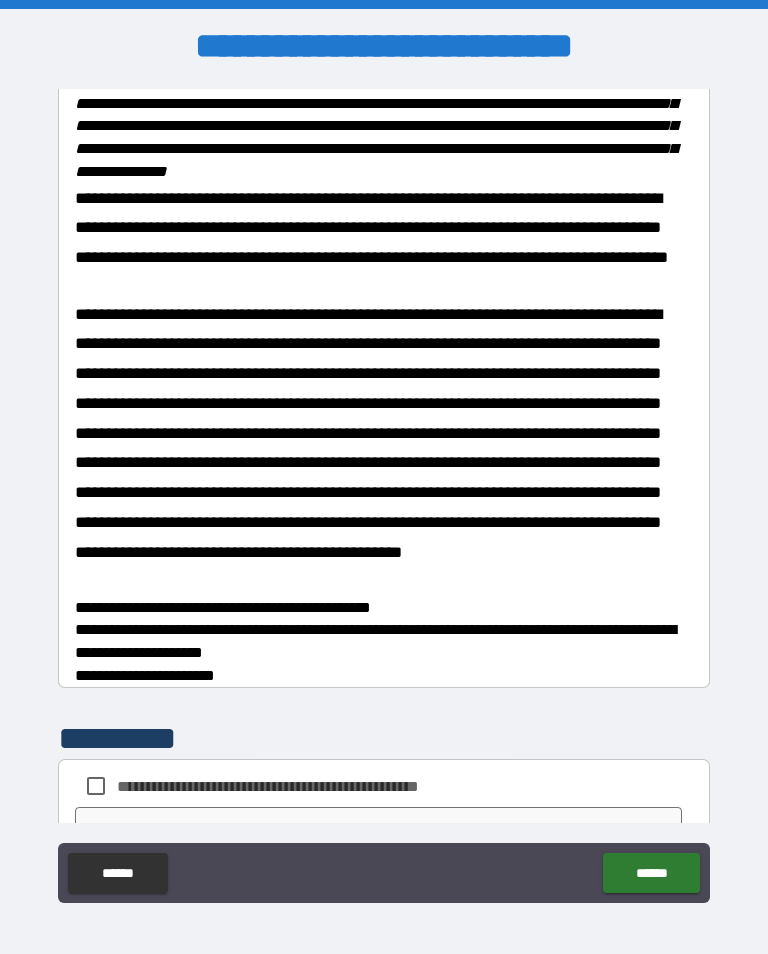 scroll, scrollTop: 2021, scrollLeft: 0, axis: vertical 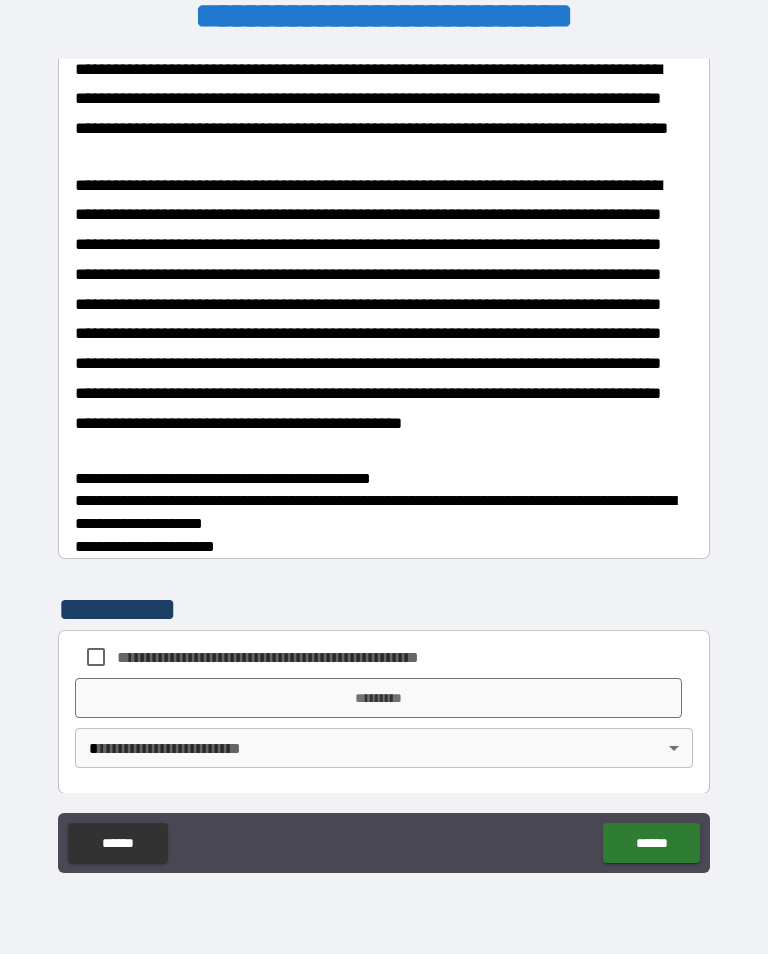 type on "**********" 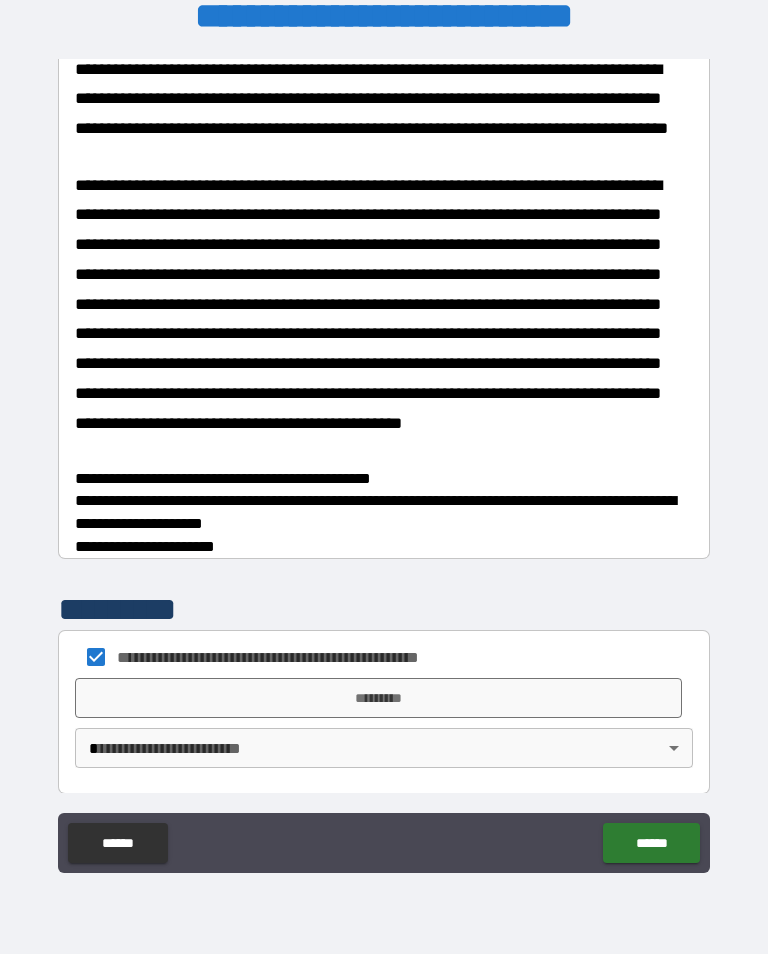 scroll, scrollTop: 1, scrollLeft: 0, axis: vertical 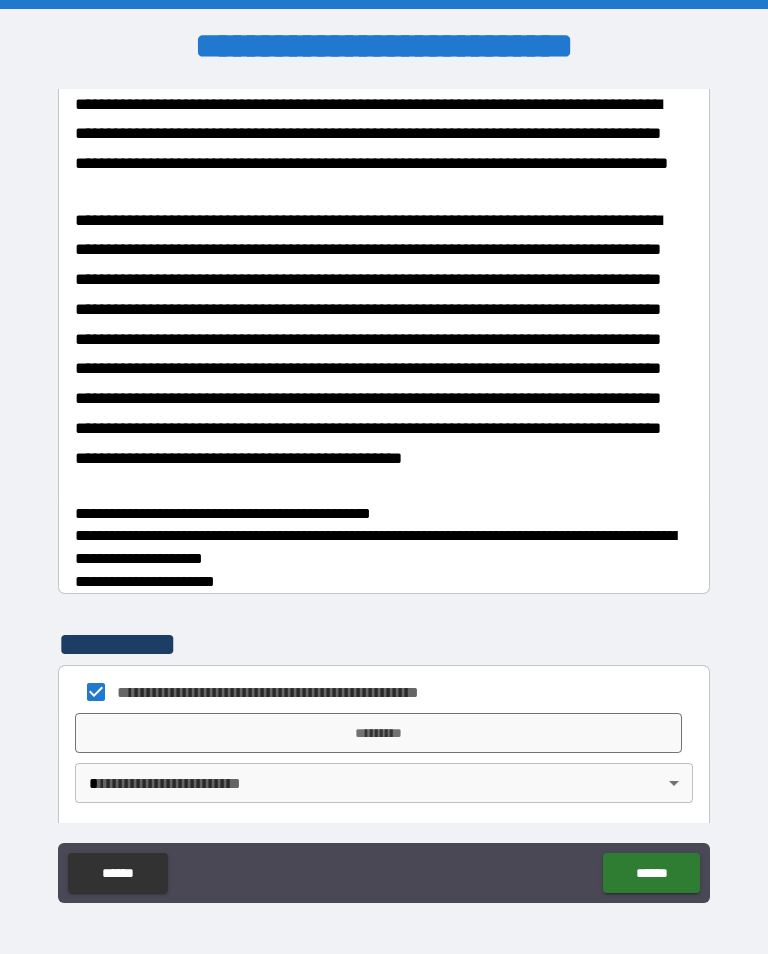 click on "*********" at bounding box center (378, 733) 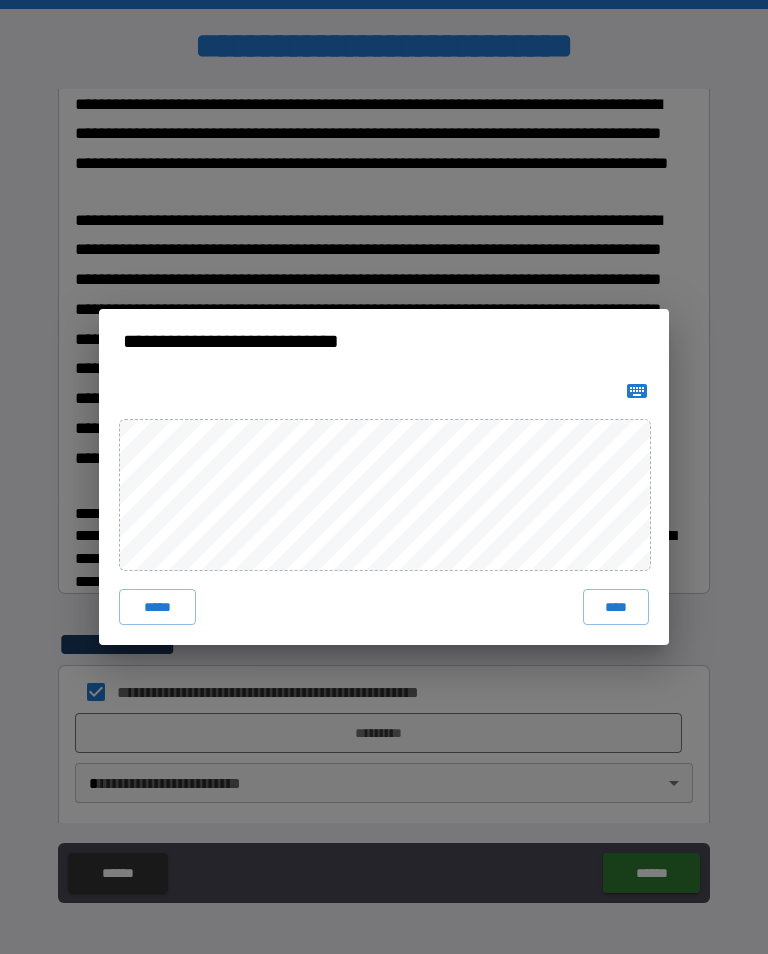 click on "****" at bounding box center [616, 607] 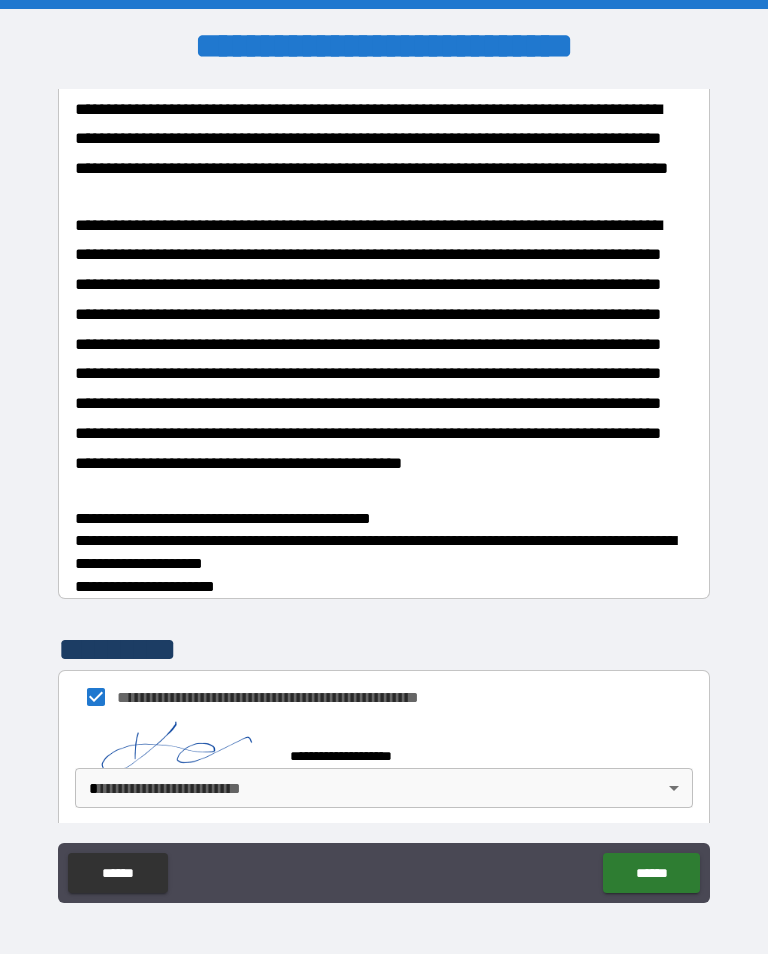 scroll, scrollTop: 2038, scrollLeft: 0, axis: vertical 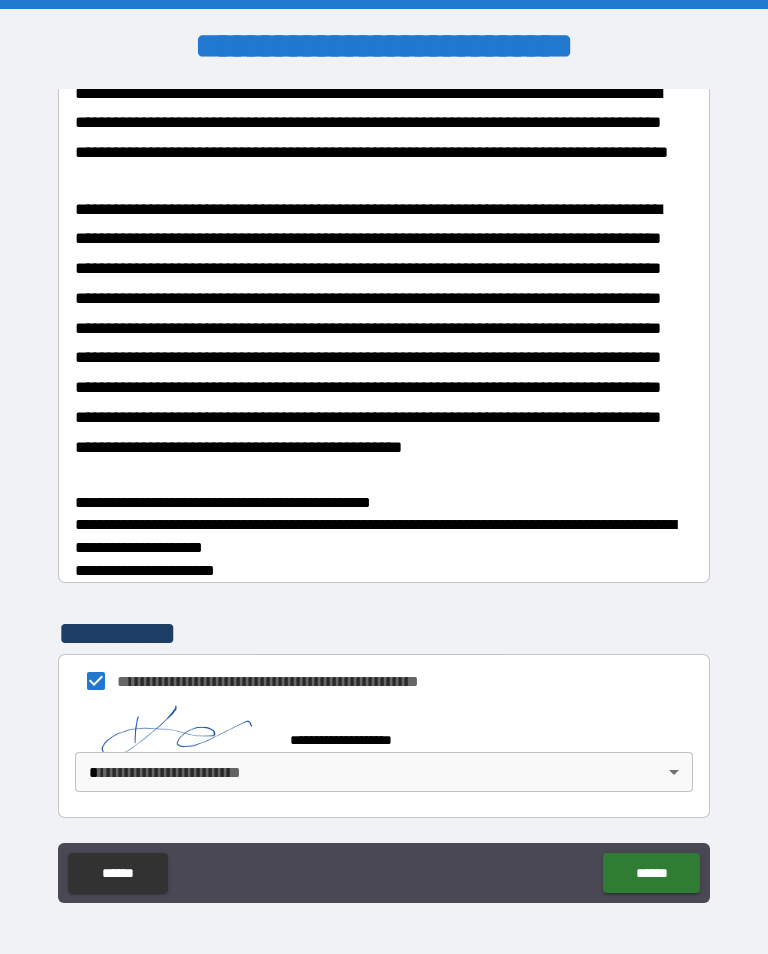 click on "**********" at bounding box center (384, 491) 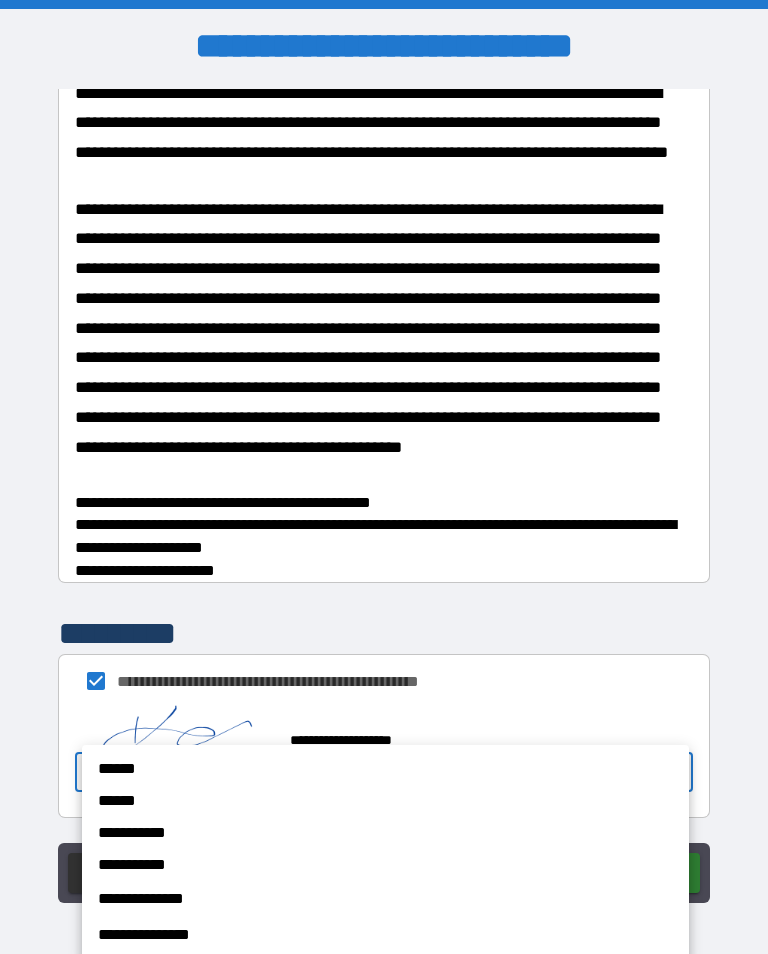 scroll, scrollTop: 2033, scrollLeft: 0, axis: vertical 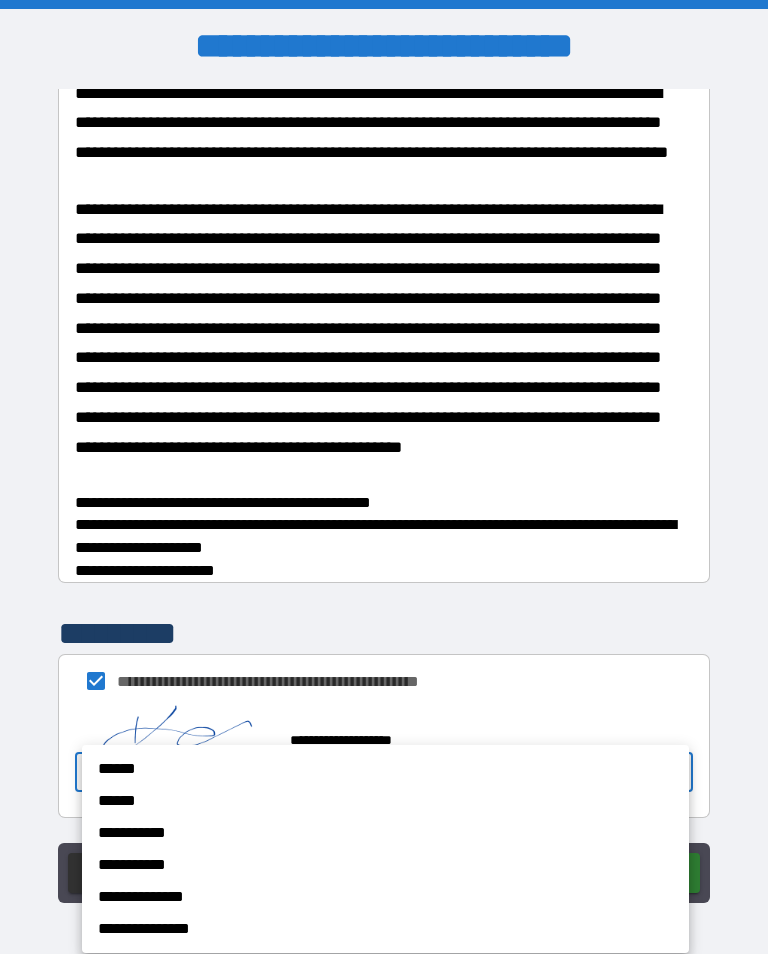 click on "******" at bounding box center [366, 769] 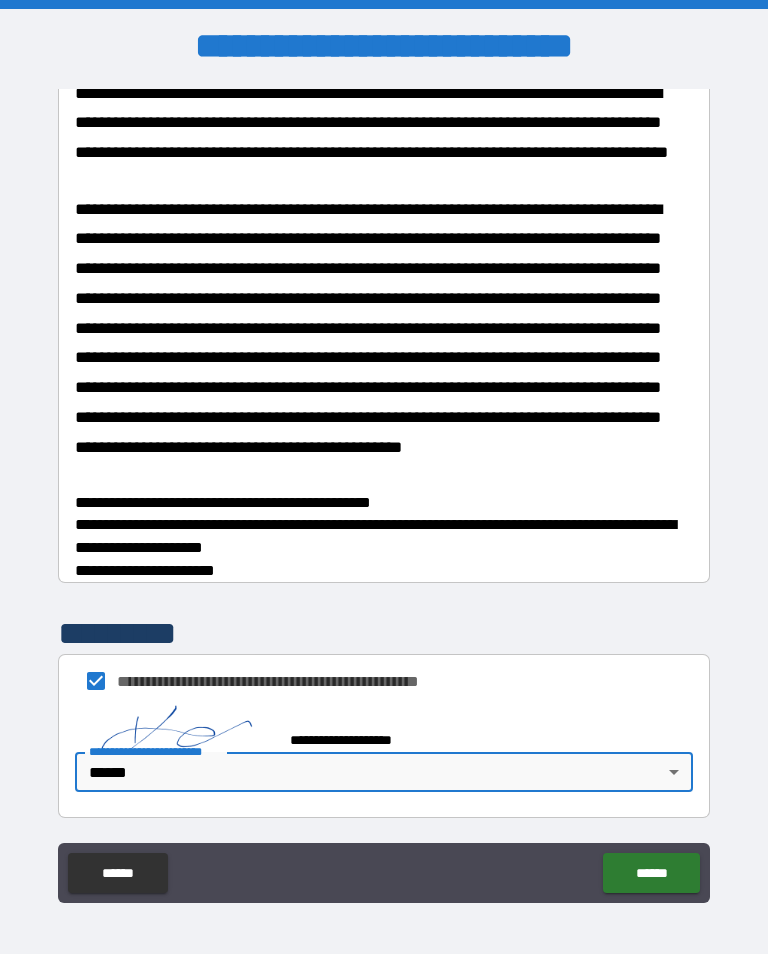 type on "******" 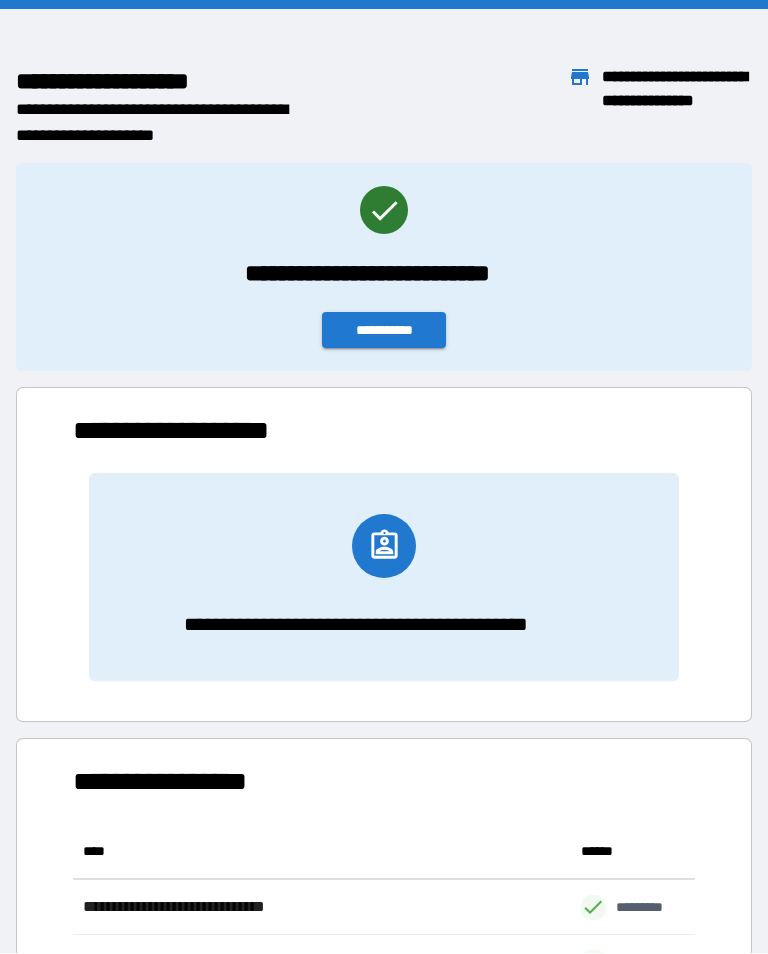 scroll, scrollTop: 221, scrollLeft: 622, axis: both 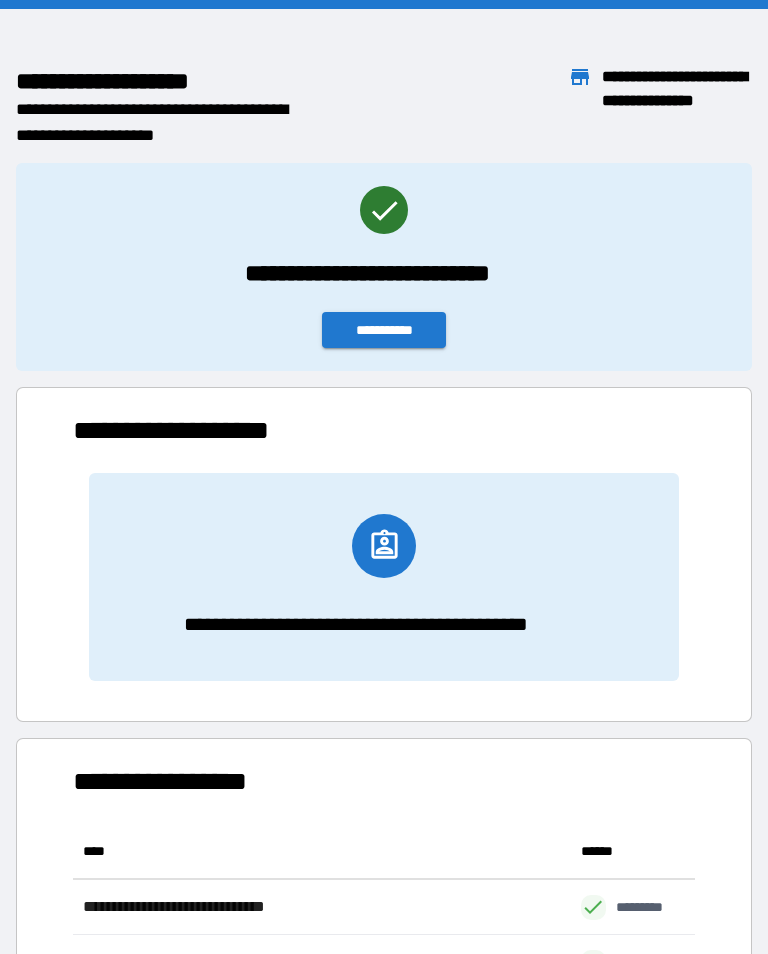 click on "**********" at bounding box center [384, 330] 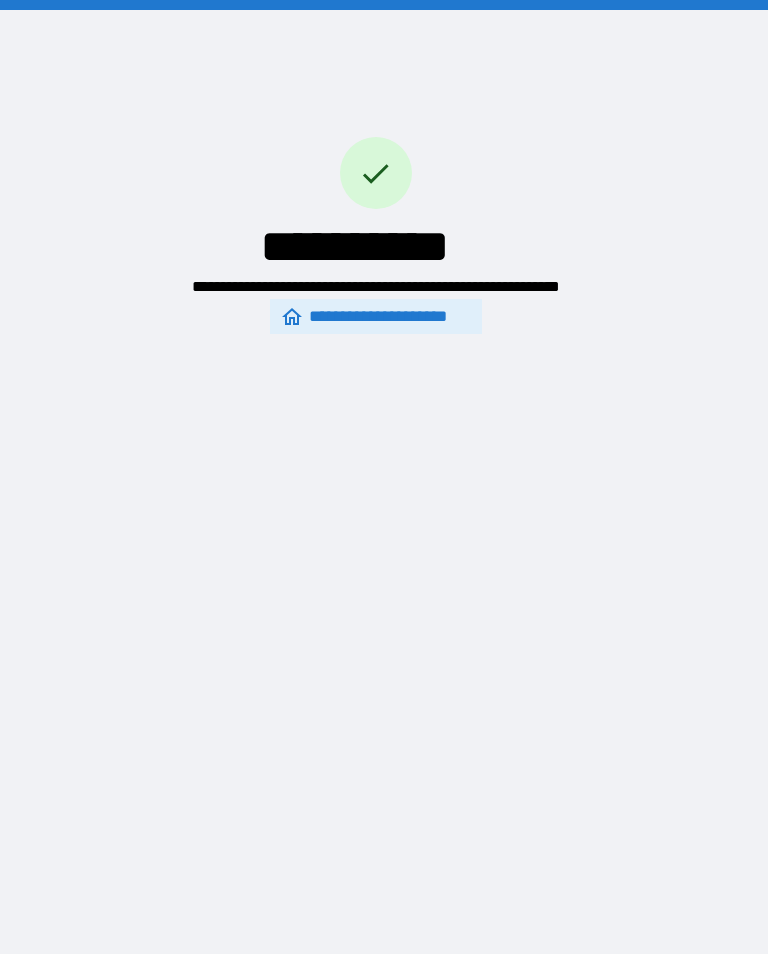 scroll, scrollTop: 0, scrollLeft: 0, axis: both 